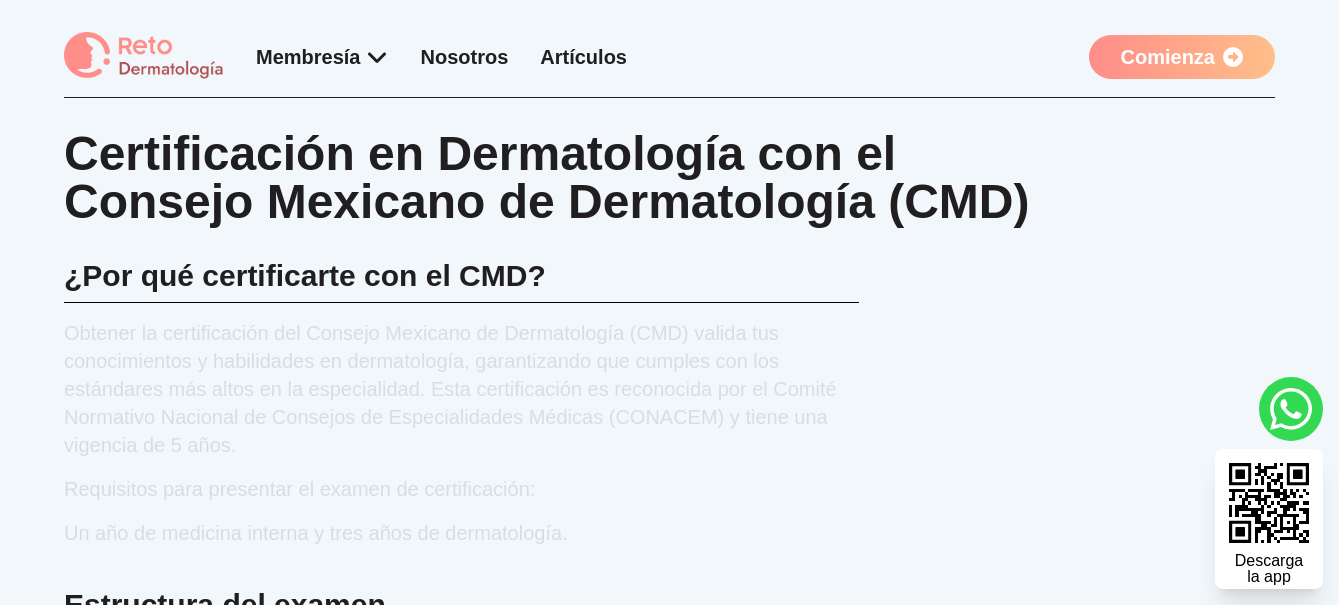 scroll, scrollTop: 0, scrollLeft: 0, axis: both 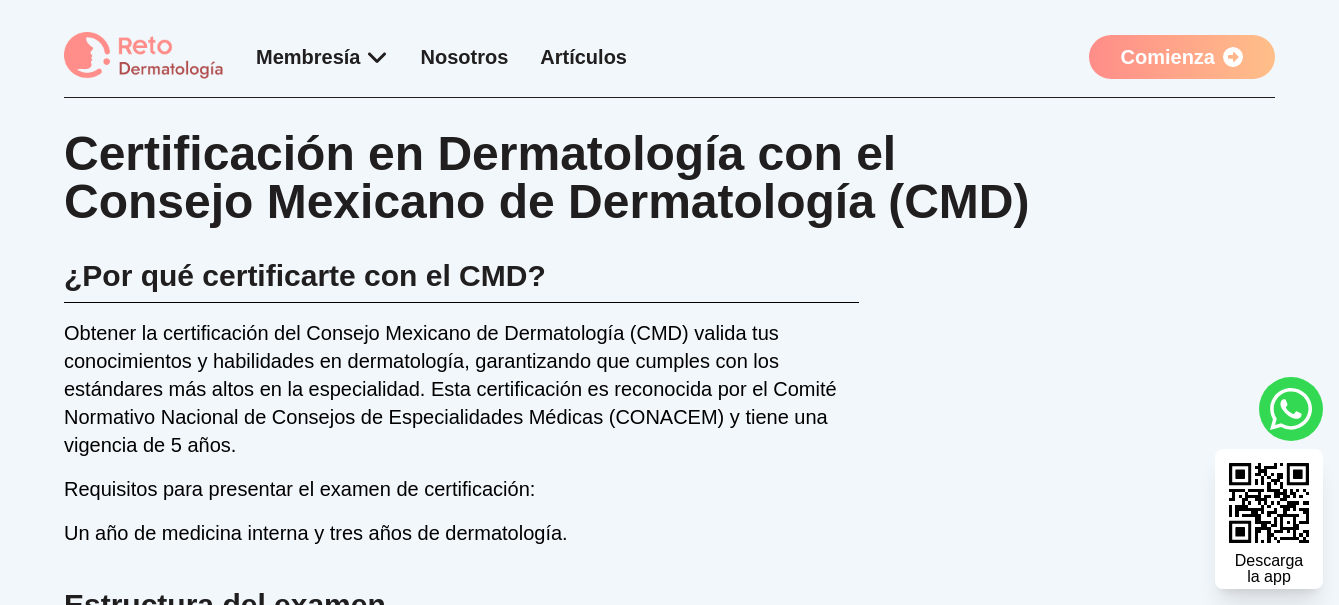 click at bounding box center [144, 56] 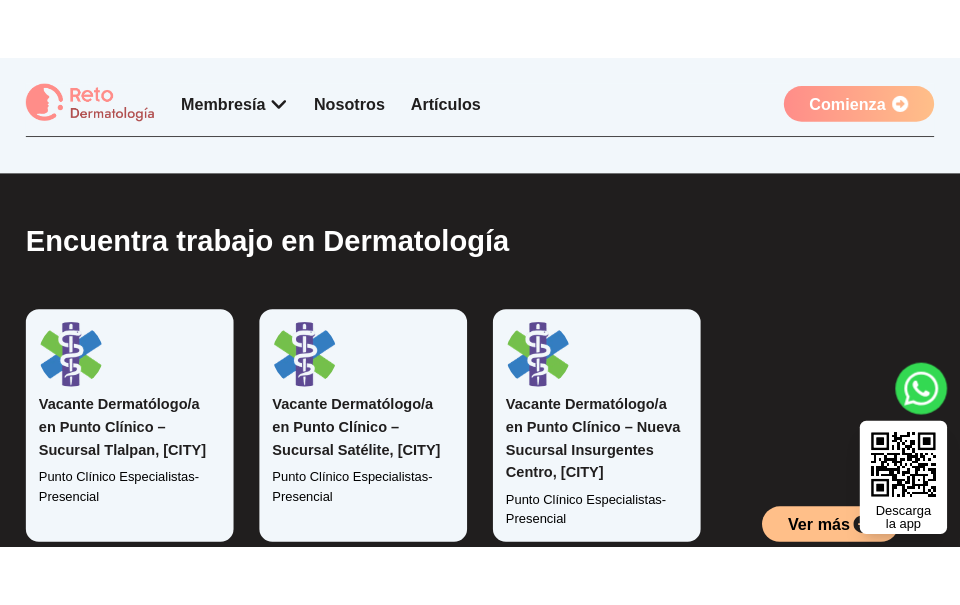 scroll, scrollTop: 4153, scrollLeft: 0, axis: vertical 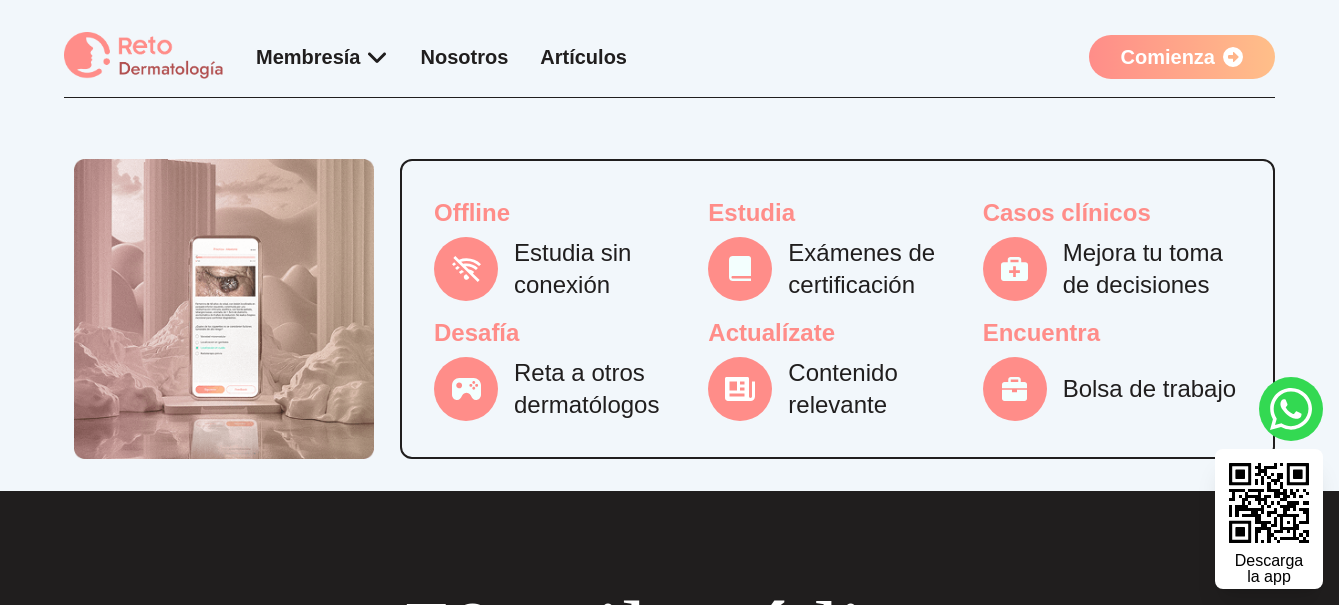 click on "Comienza" at bounding box center [1182, 57] 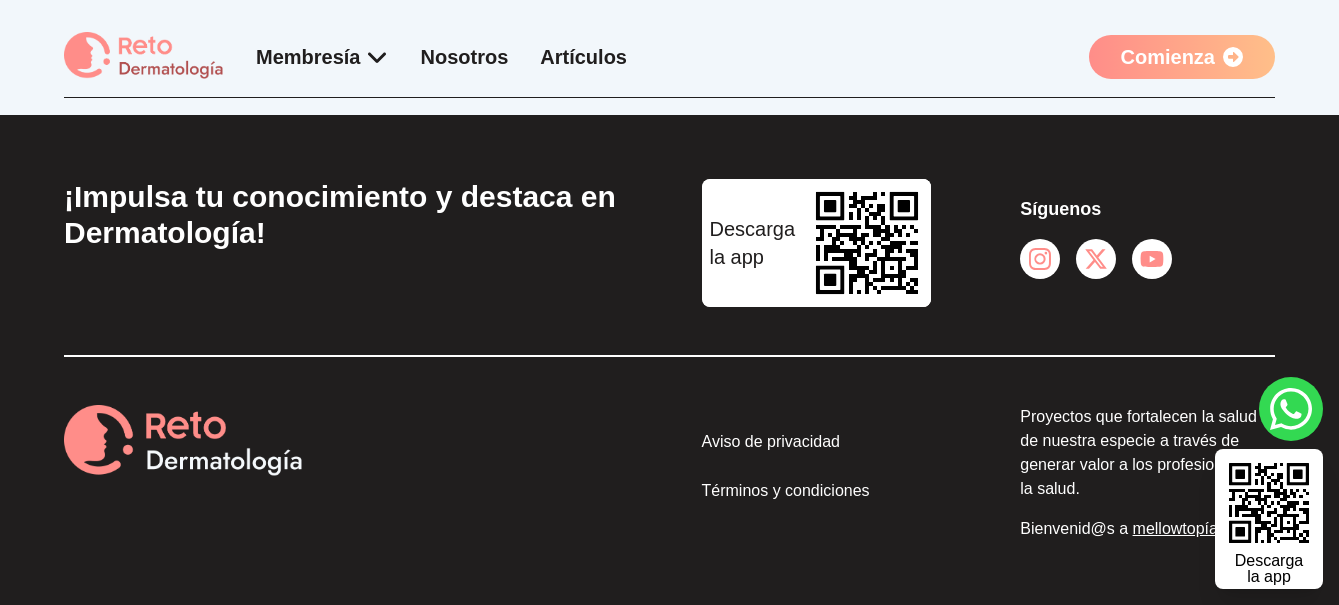 scroll, scrollTop: 0, scrollLeft: 0, axis: both 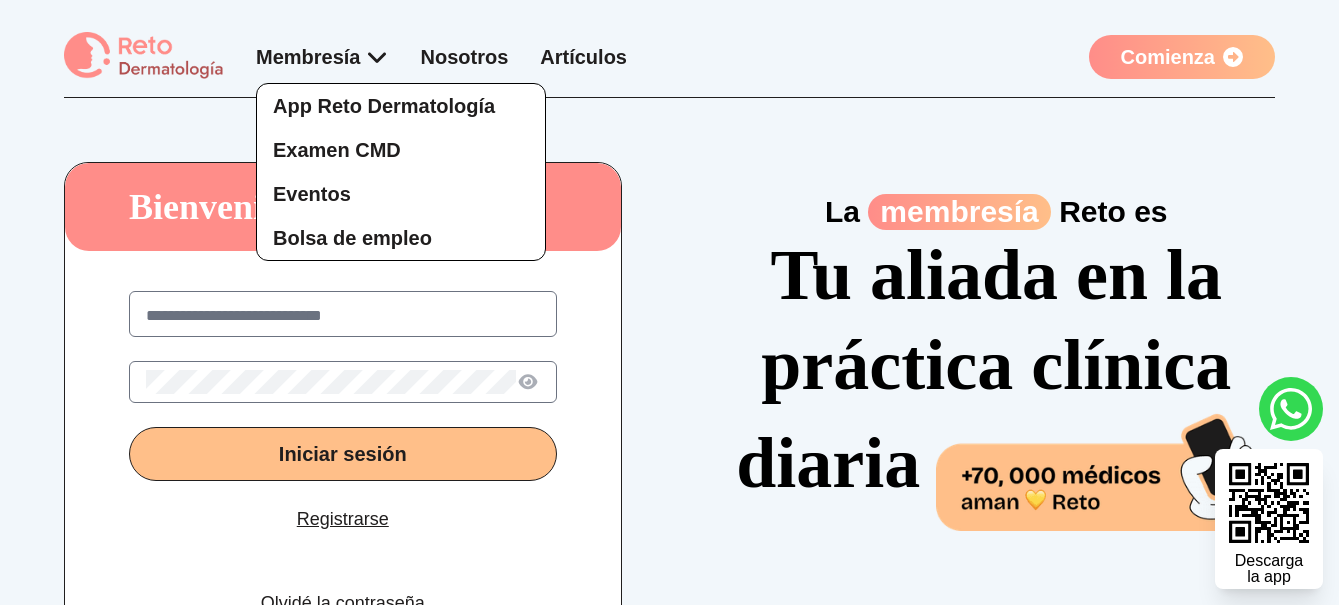 click on "App Reto Dermatología Examen CMD Eventos Bolsa de empleo" at bounding box center (322, 152) 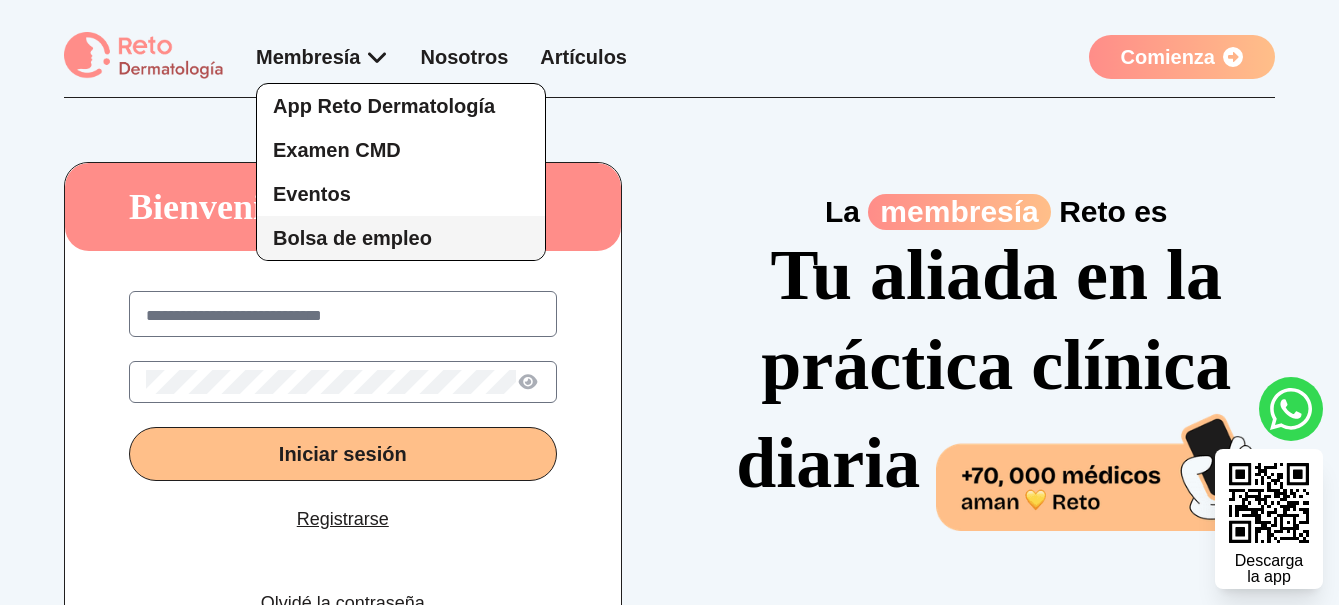 click on "Bolsa de empleo" at bounding box center (352, 238) 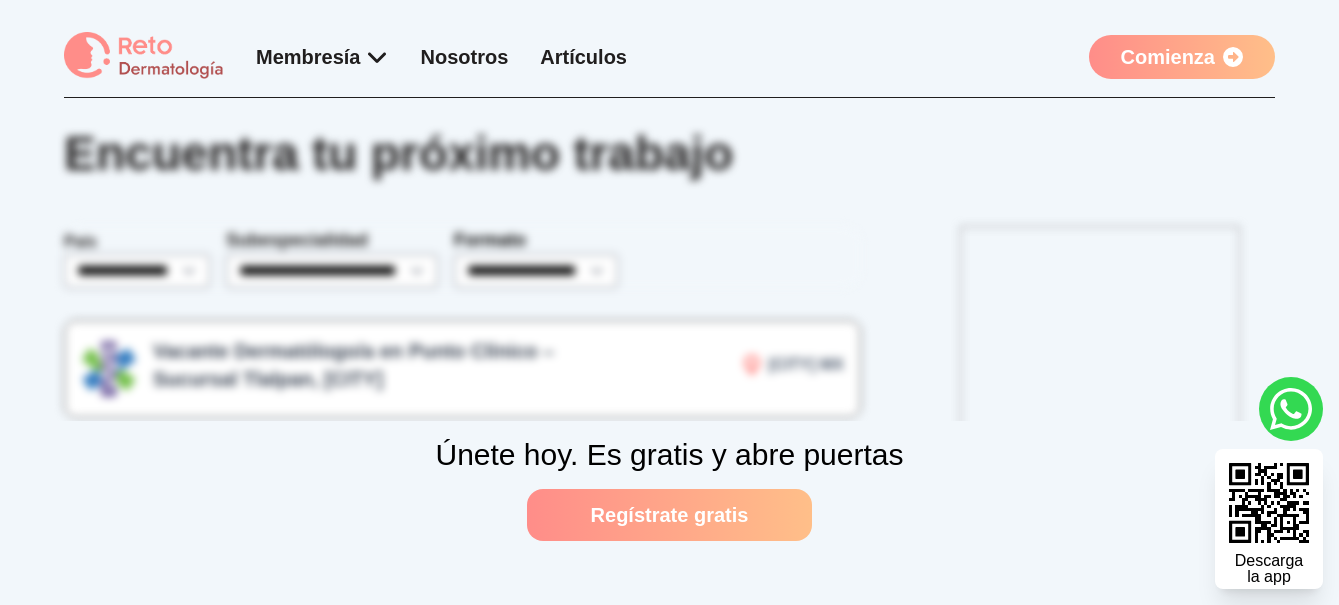 click on "Comienza" at bounding box center (1182, 57) 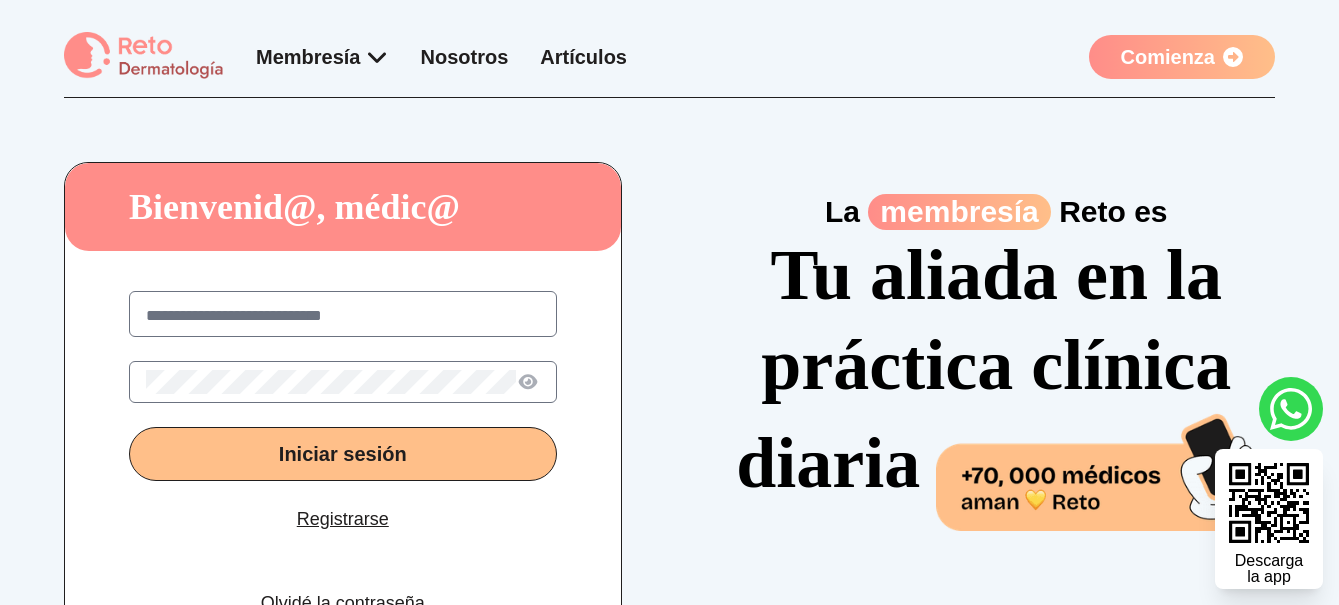 click at bounding box center [343, 316] 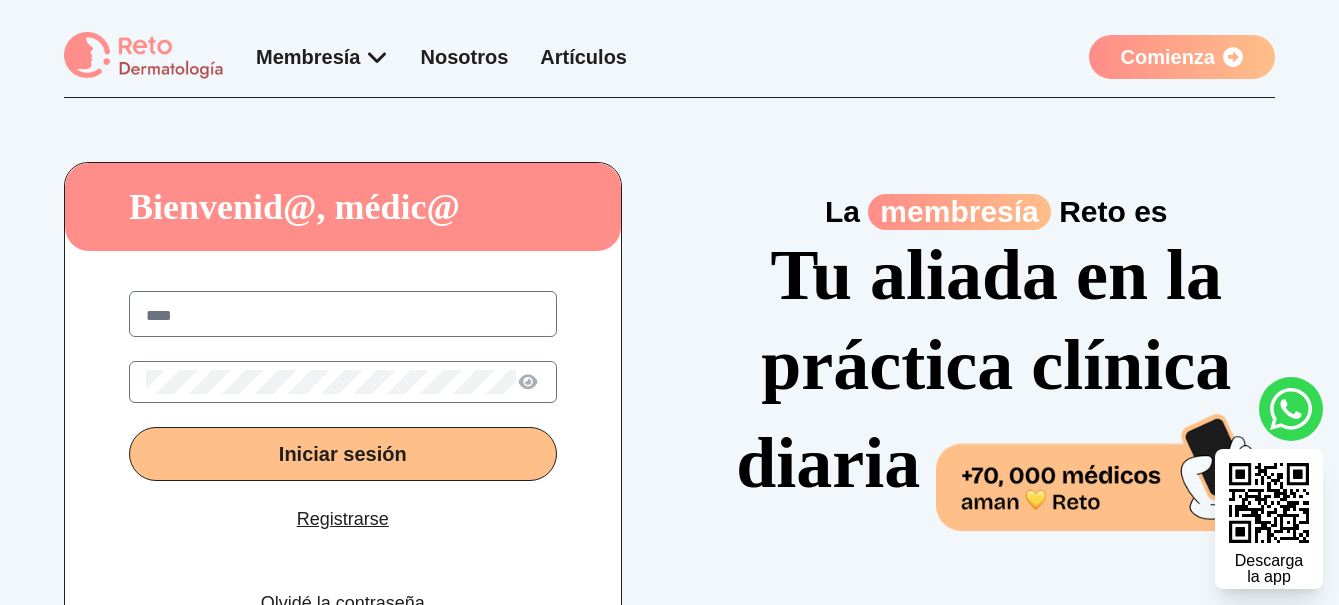 type on "*****" 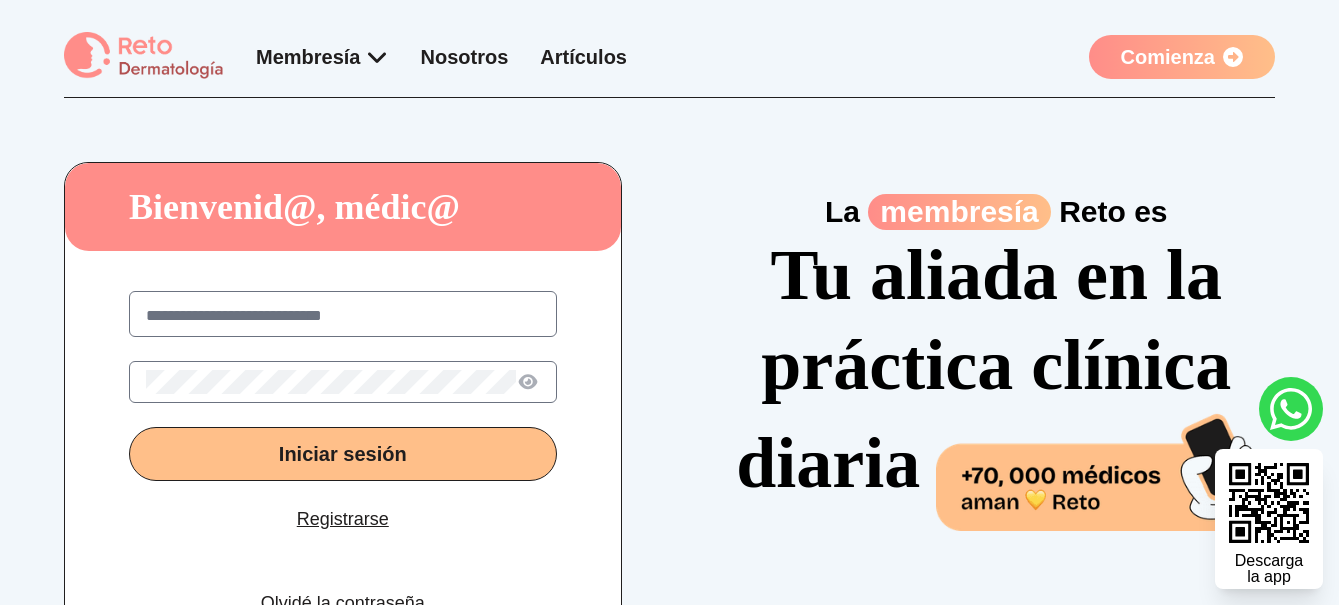 click at bounding box center [343, 316] 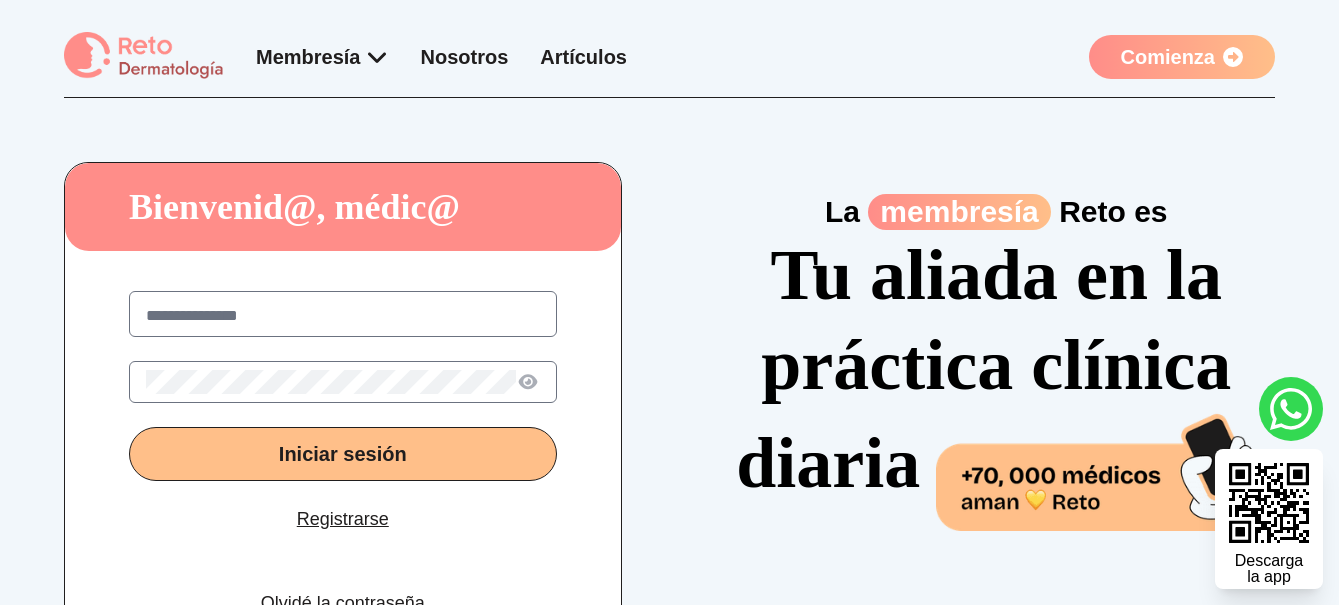 type on "**********" 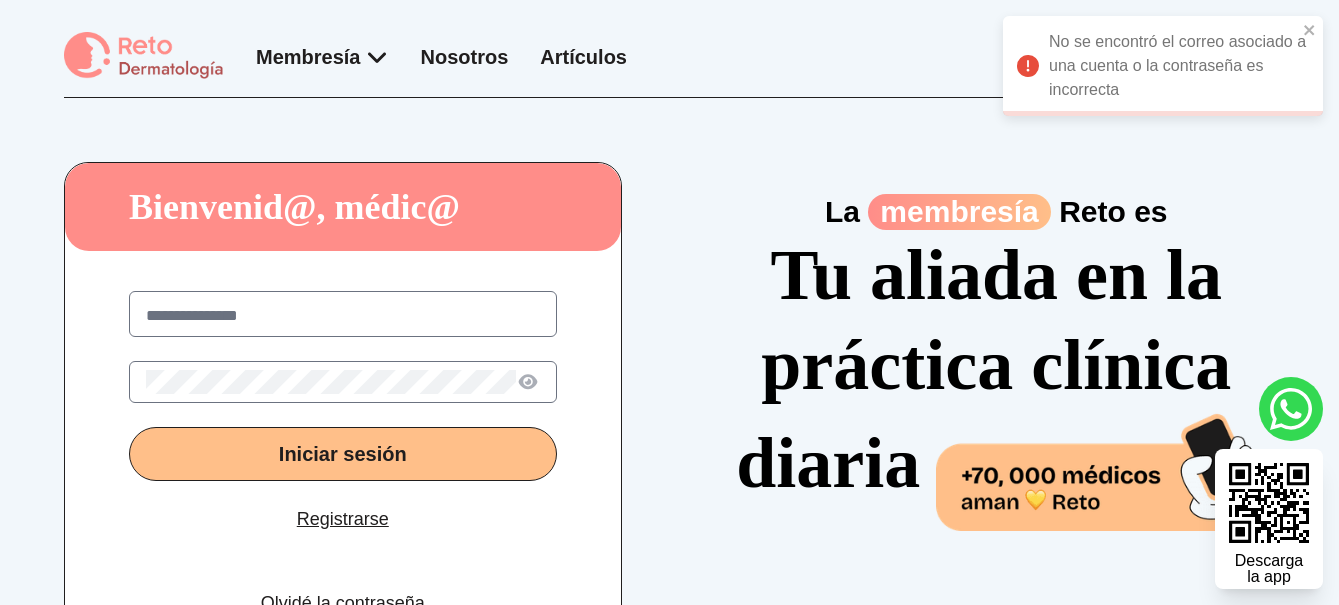 click on "**********" at bounding box center (343, 316) 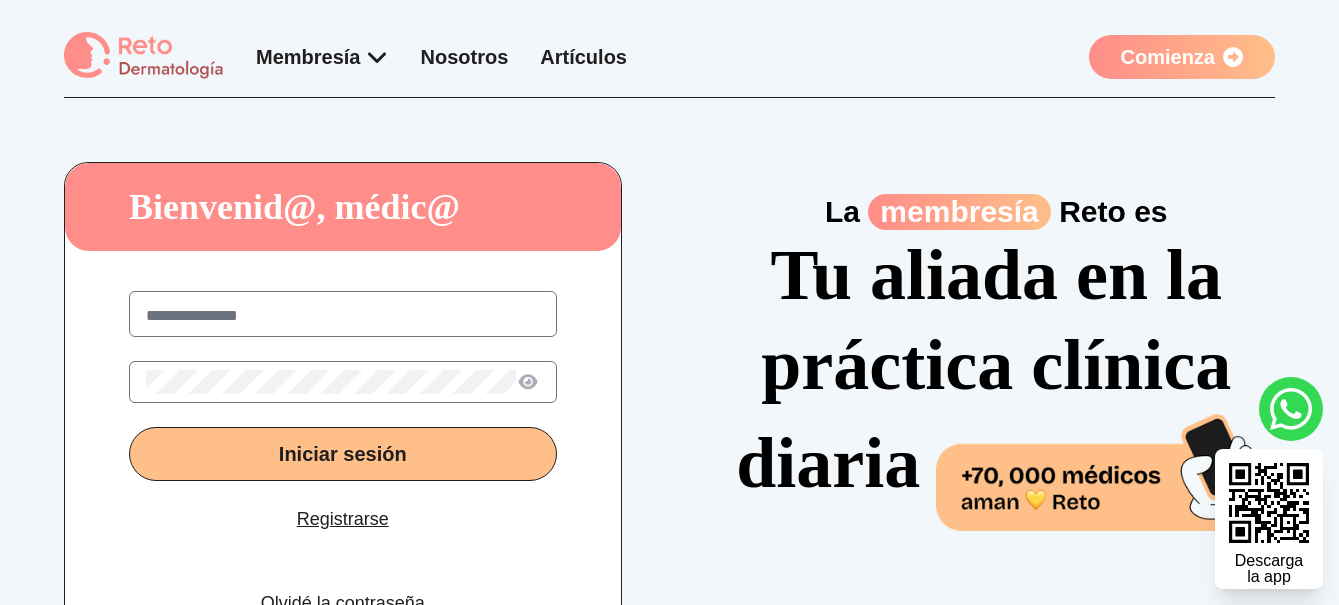 click on "**********" at bounding box center (343, 316) 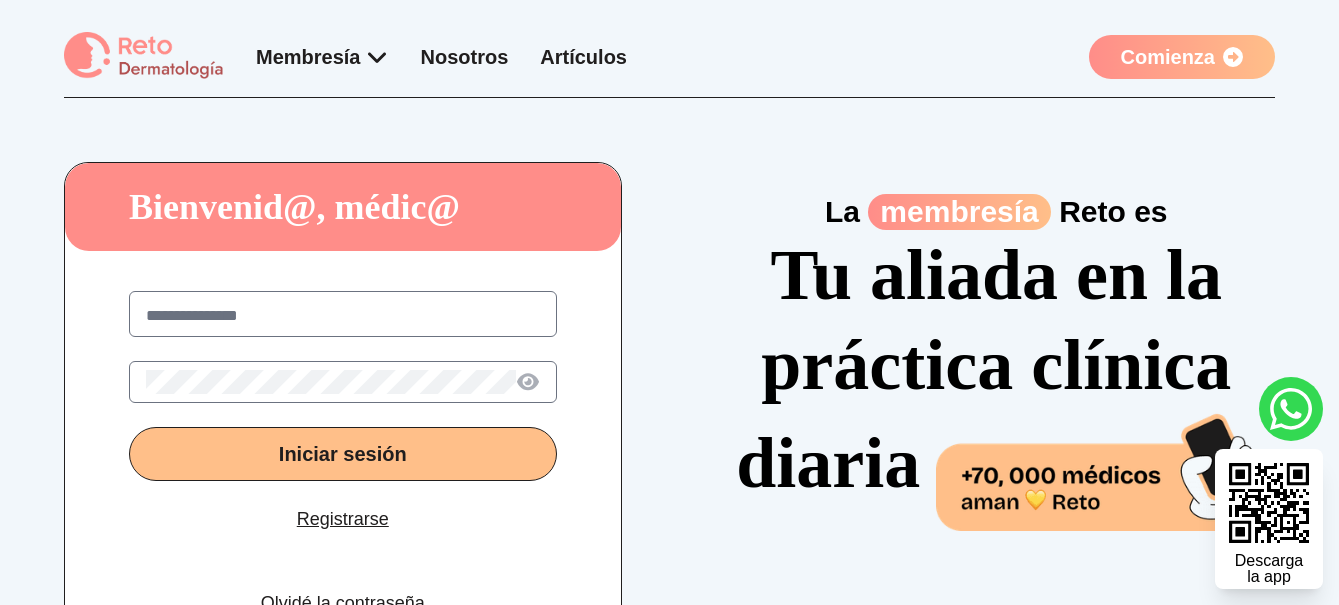 click 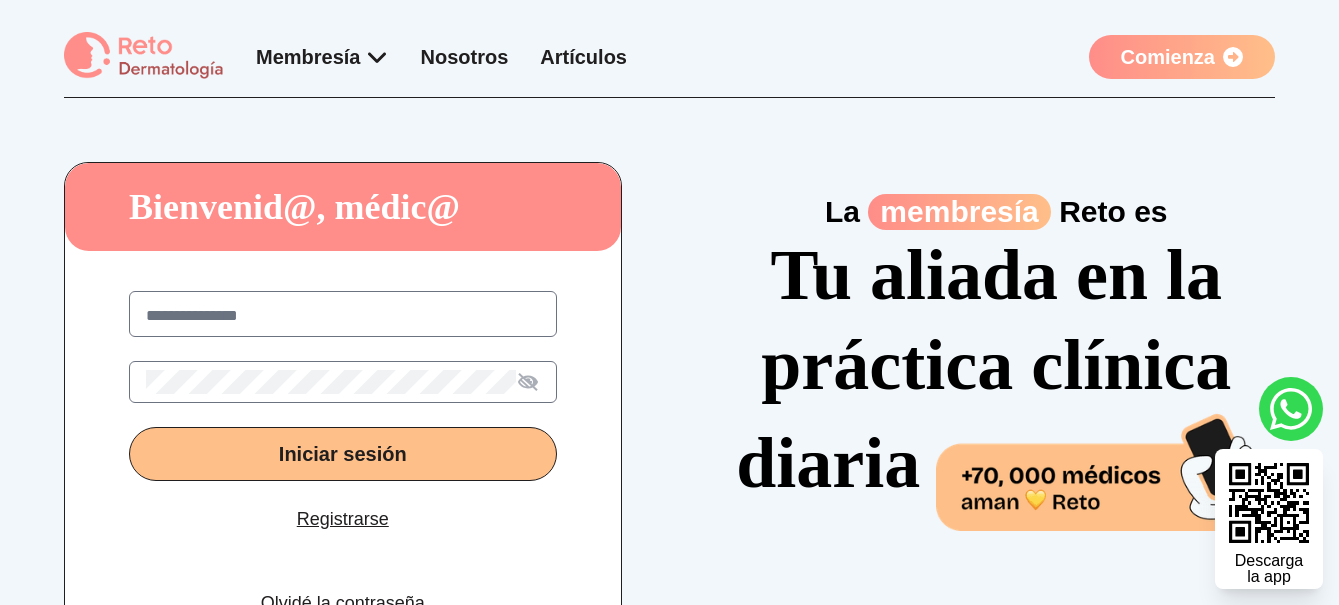 click at bounding box center [343, 382] 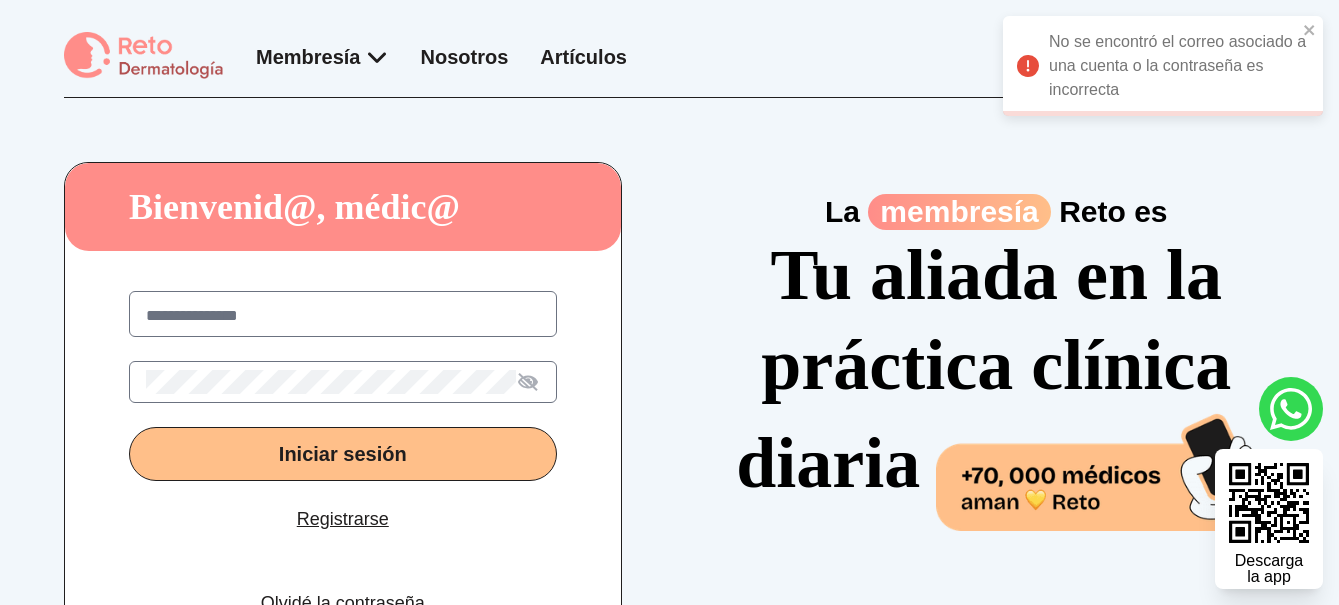 click on "Iniciar sesión" at bounding box center (343, 454) 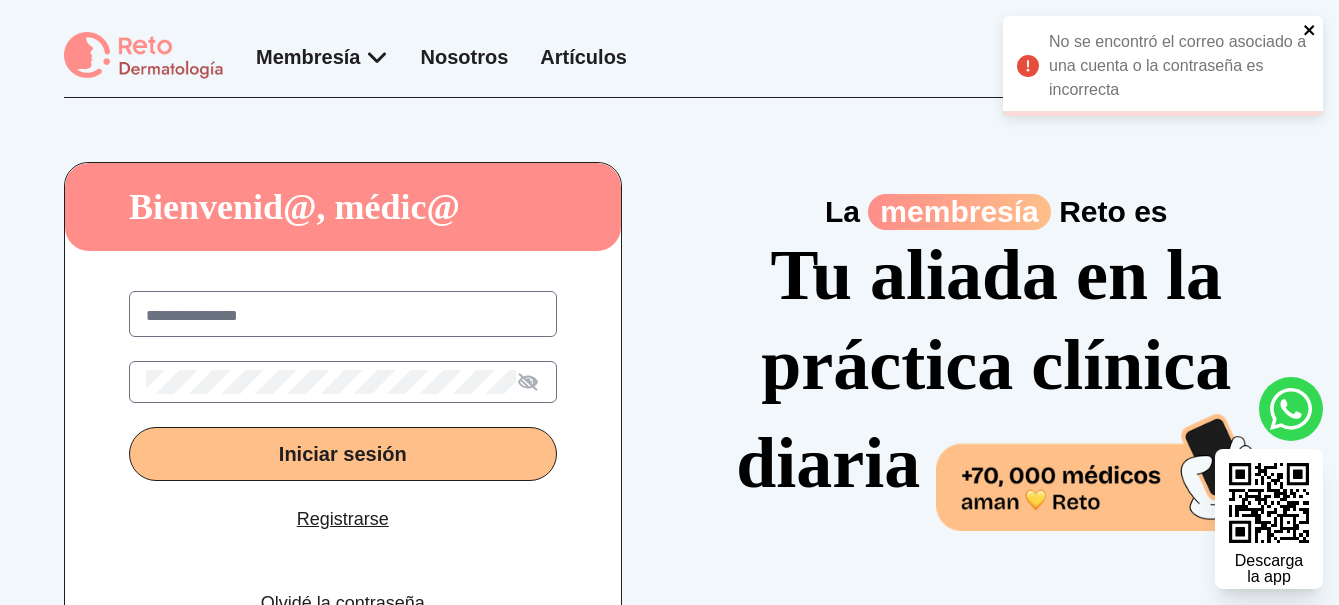 click 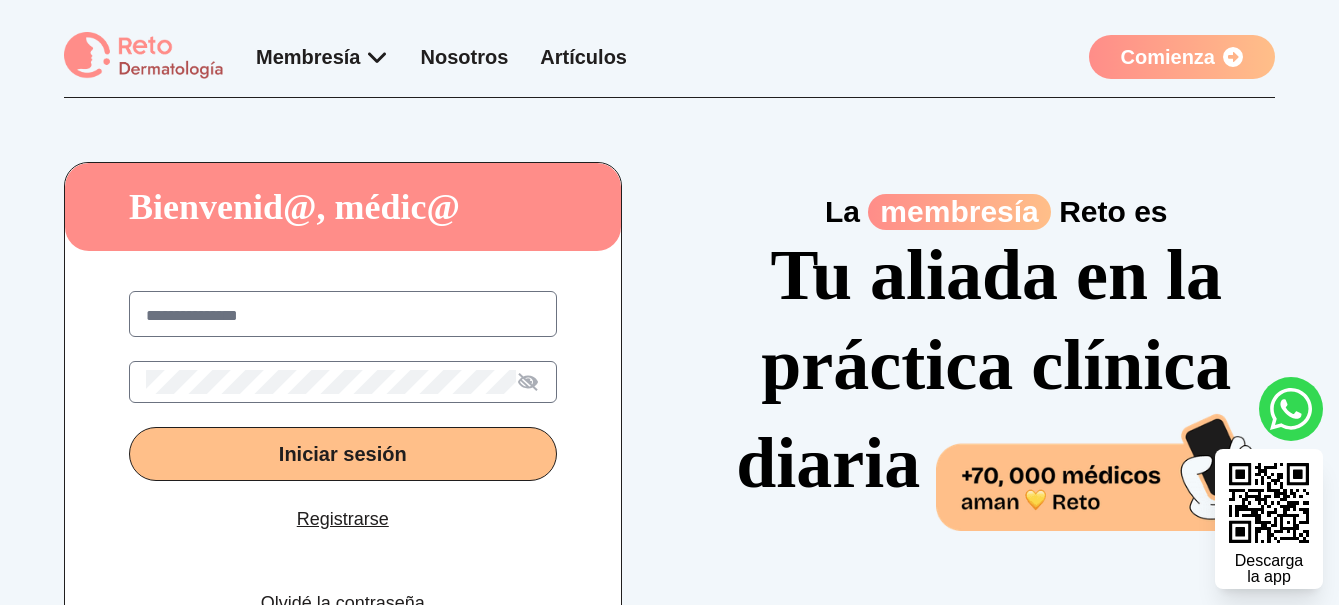 click on "**********" at bounding box center (343, 316) 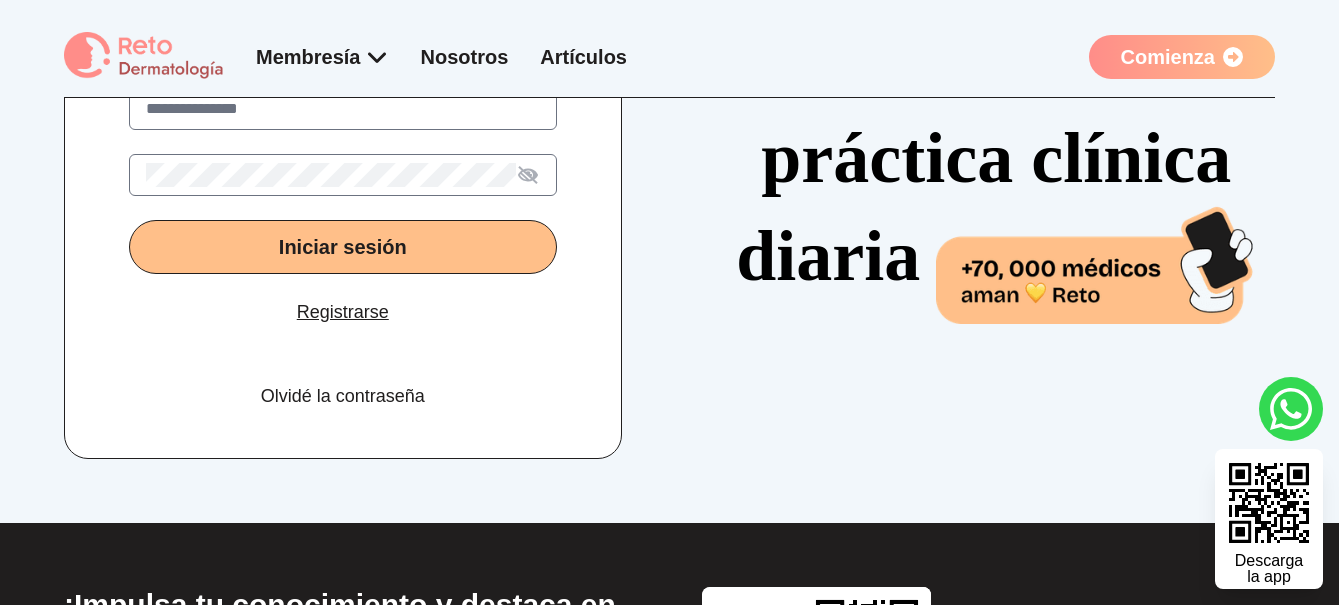 scroll, scrollTop: 222, scrollLeft: 0, axis: vertical 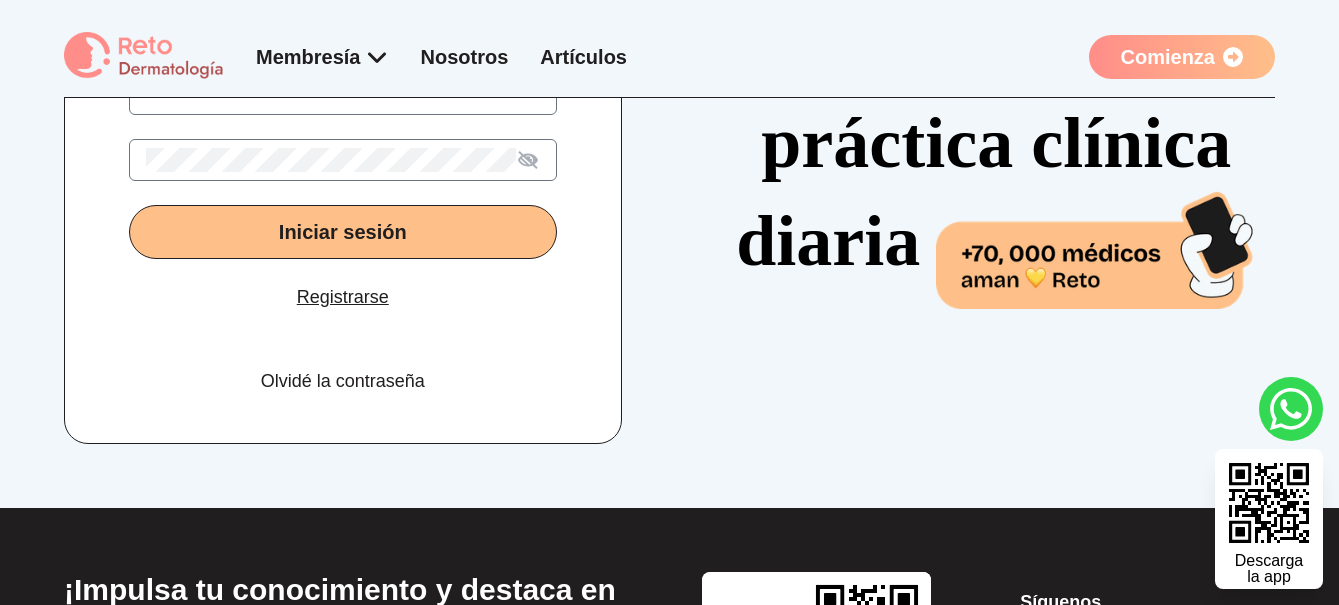 click on "Olvidé la contraseña" at bounding box center [343, 381] 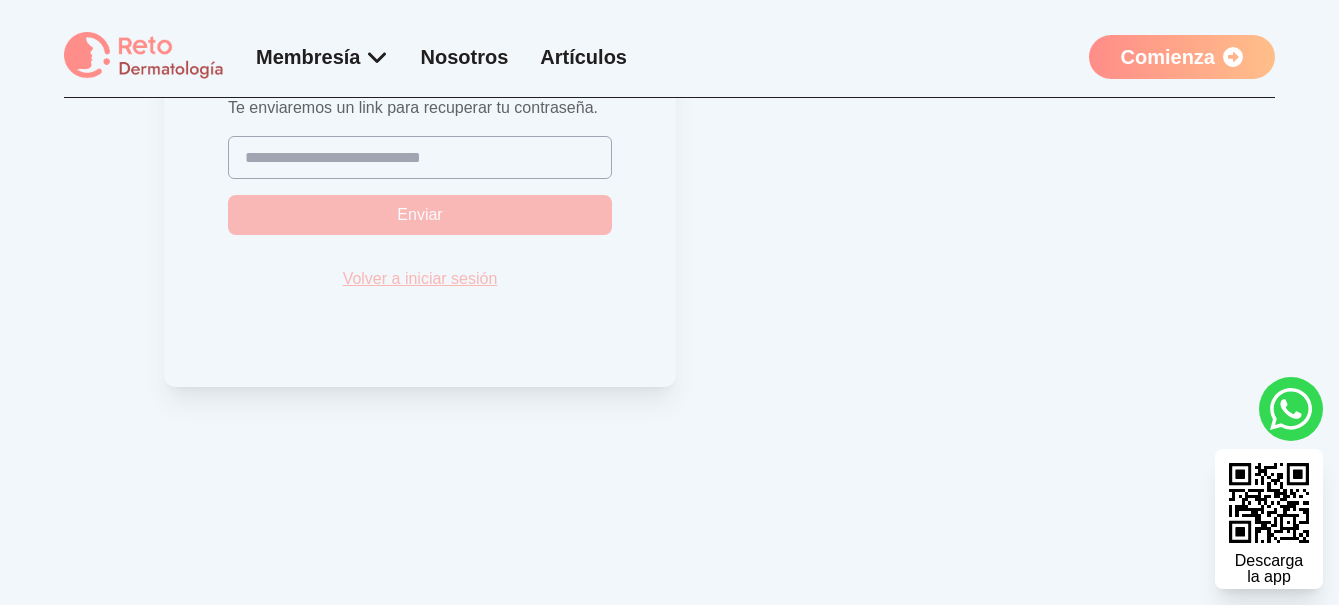 scroll, scrollTop: 0, scrollLeft: 0, axis: both 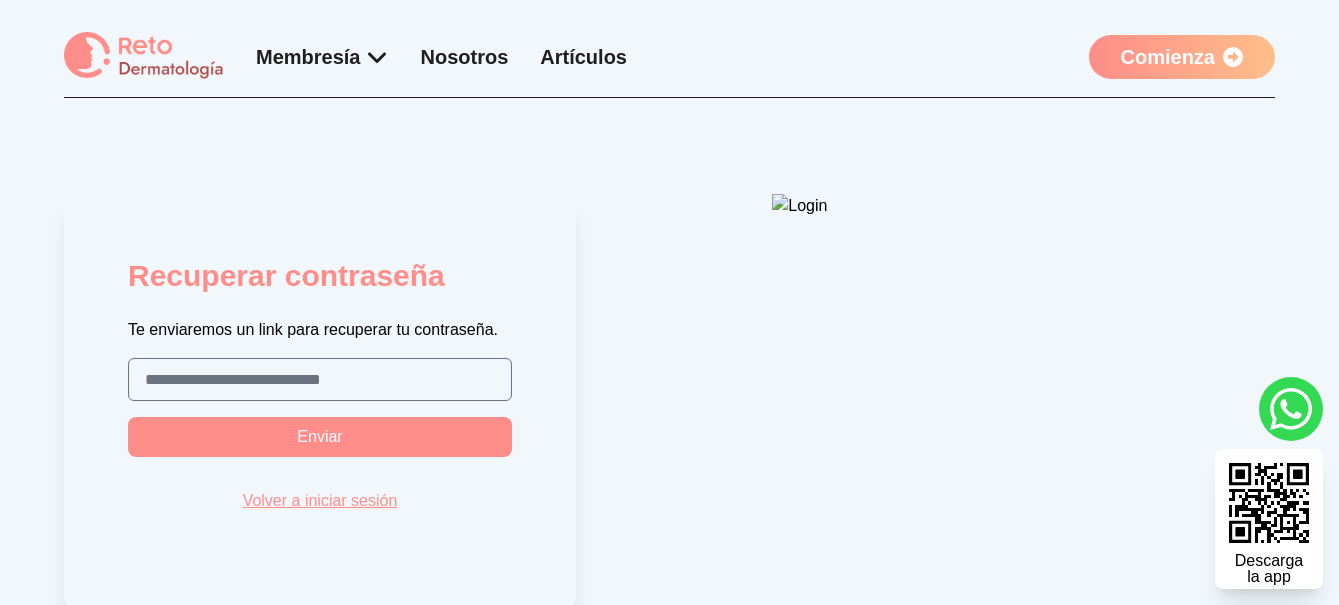 click at bounding box center (320, 380) 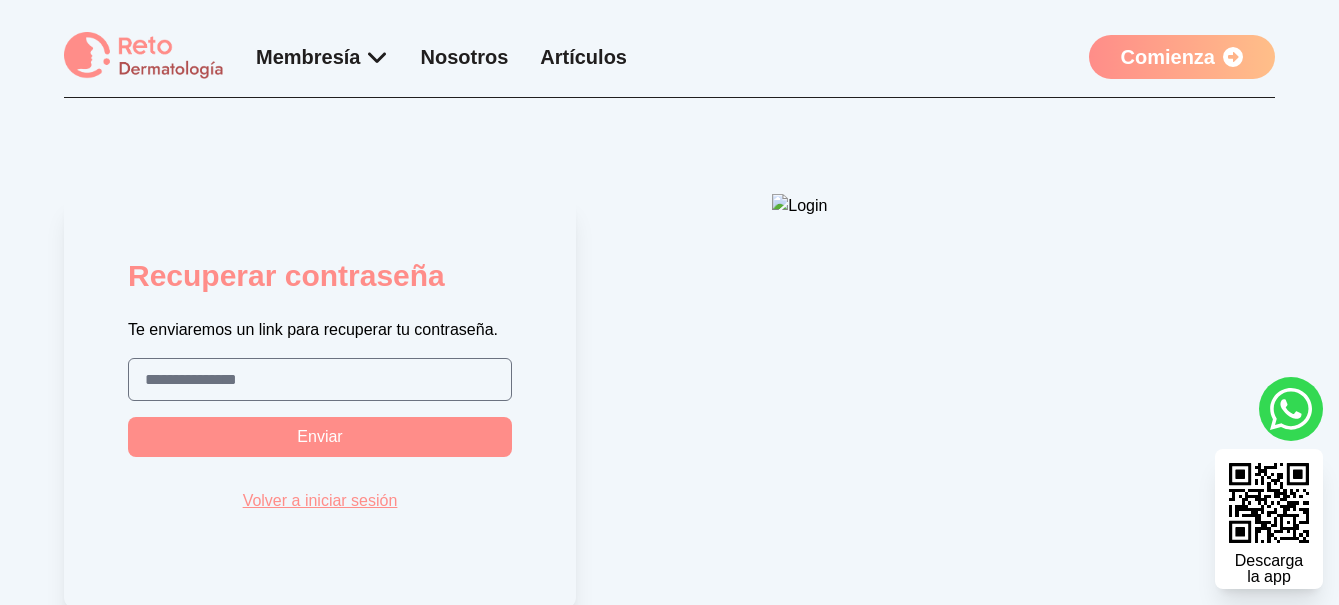 type on "**********" 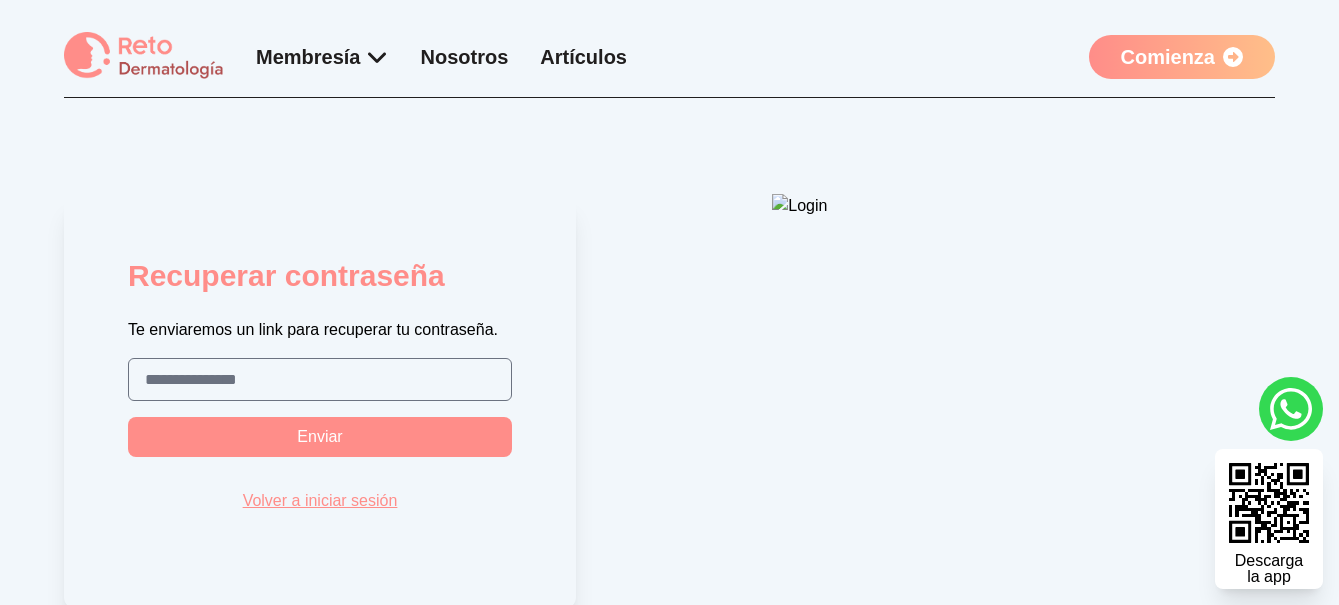 click on "Enviar" at bounding box center (320, 437) 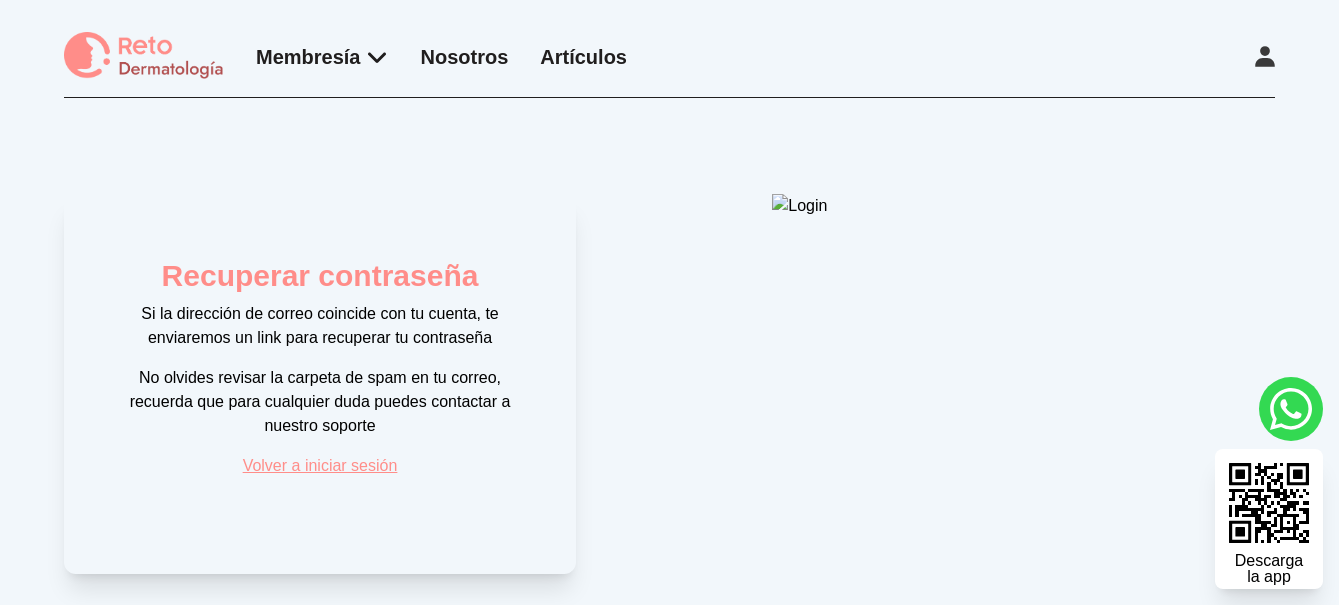 click on "Artículos" at bounding box center [583, 57] 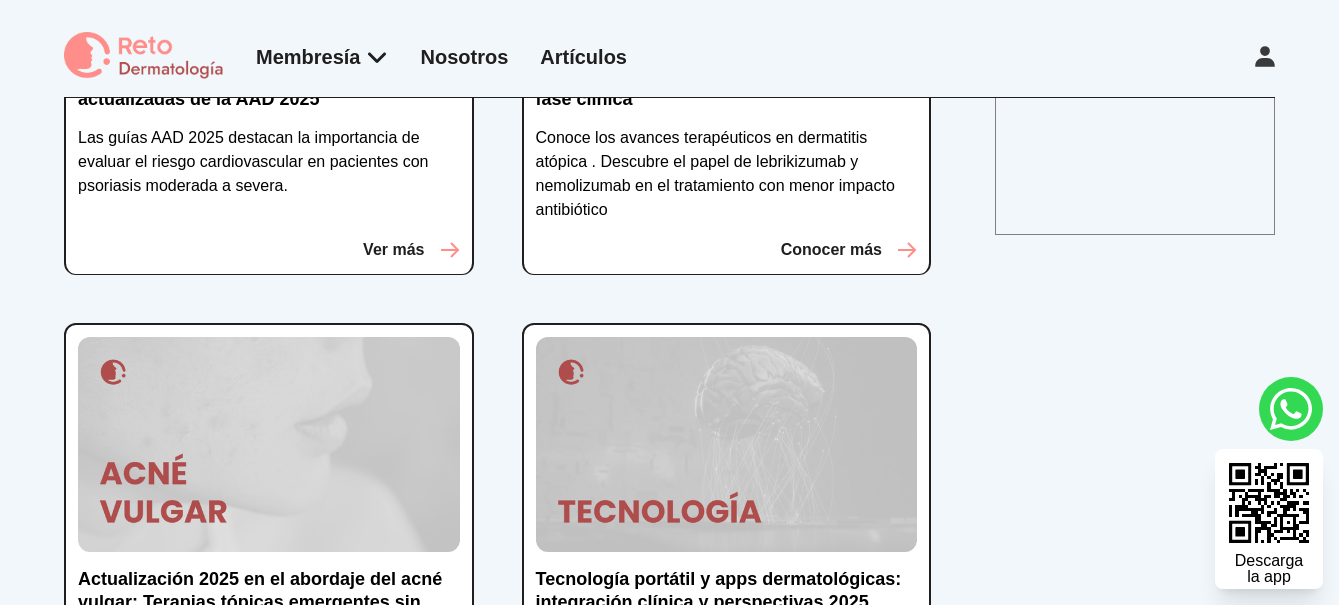 scroll, scrollTop: 0, scrollLeft: 0, axis: both 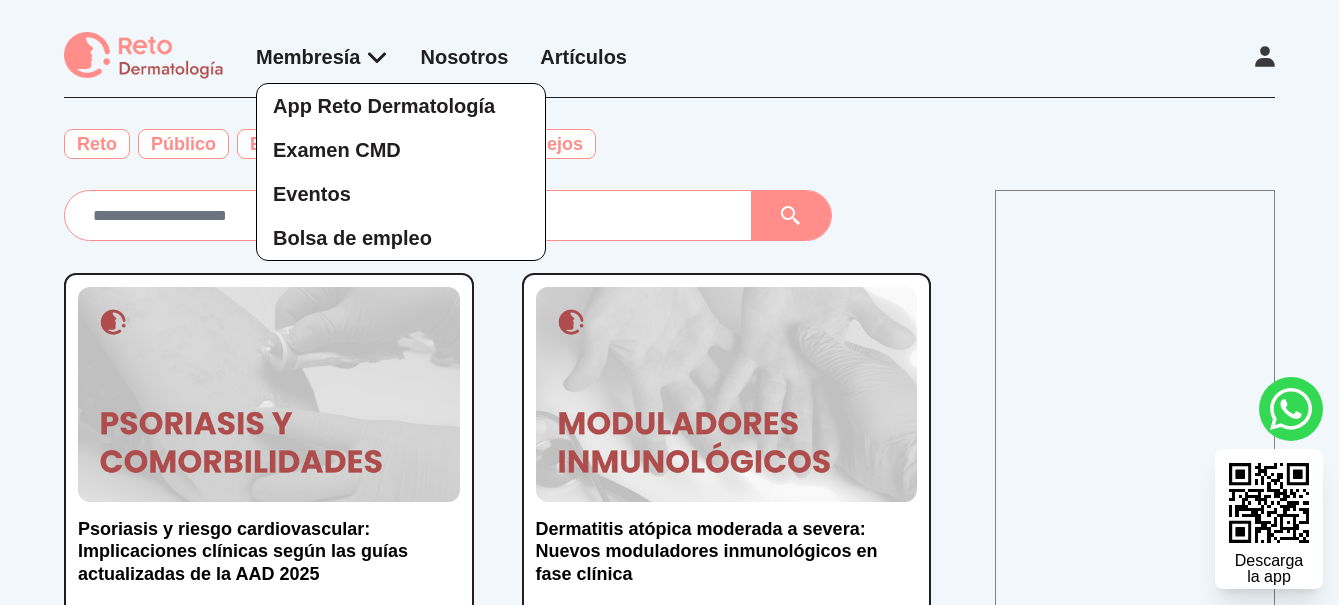 click on "App Reto Dermatología Examen CMD Eventos Bolsa de empleo" at bounding box center (322, 152) 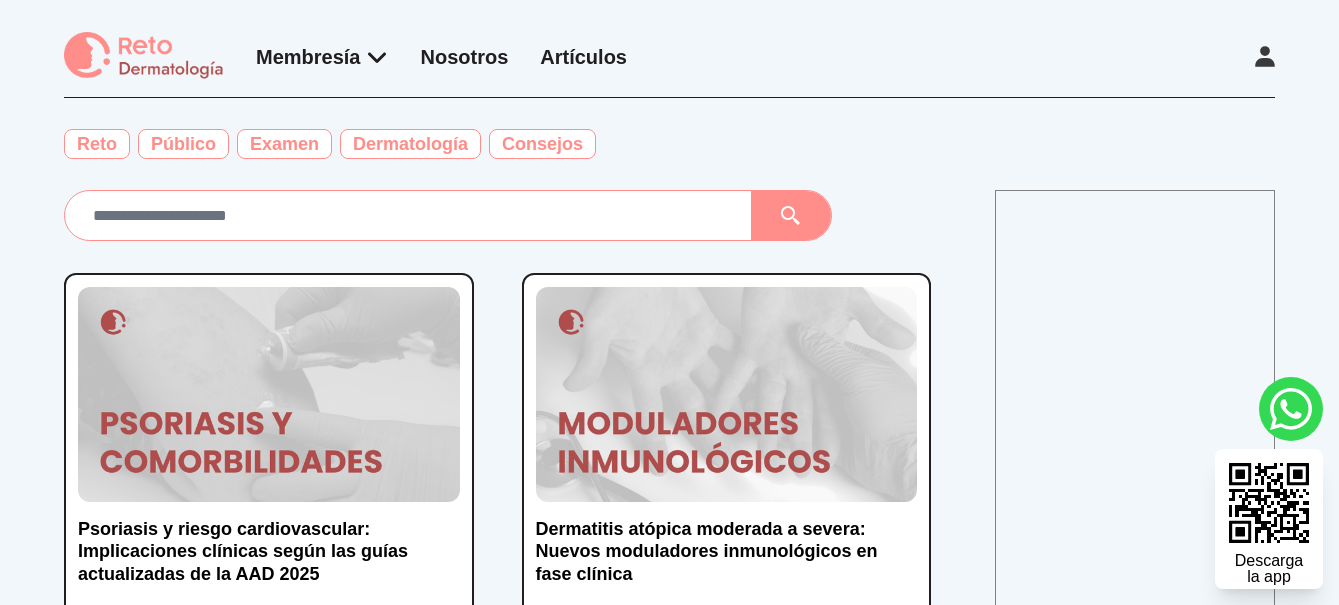 click on "Artículos" at bounding box center (583, 57) 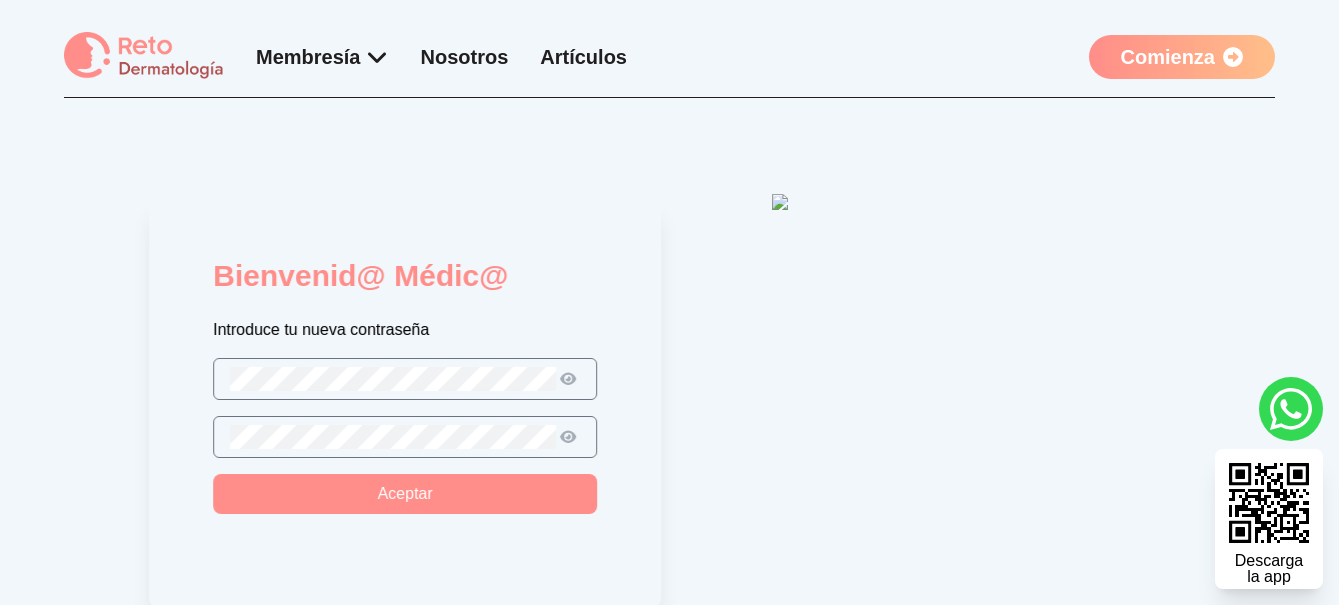 scroll, scrollTop: 0, scrollLeft: 0, axis: both 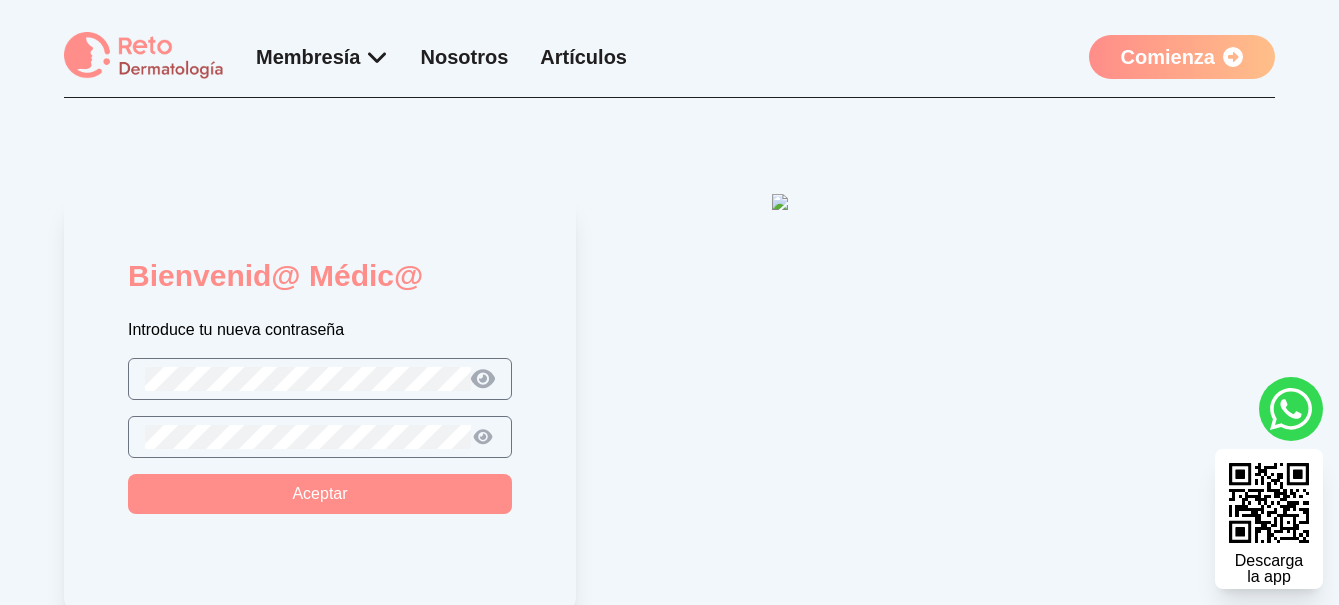 click 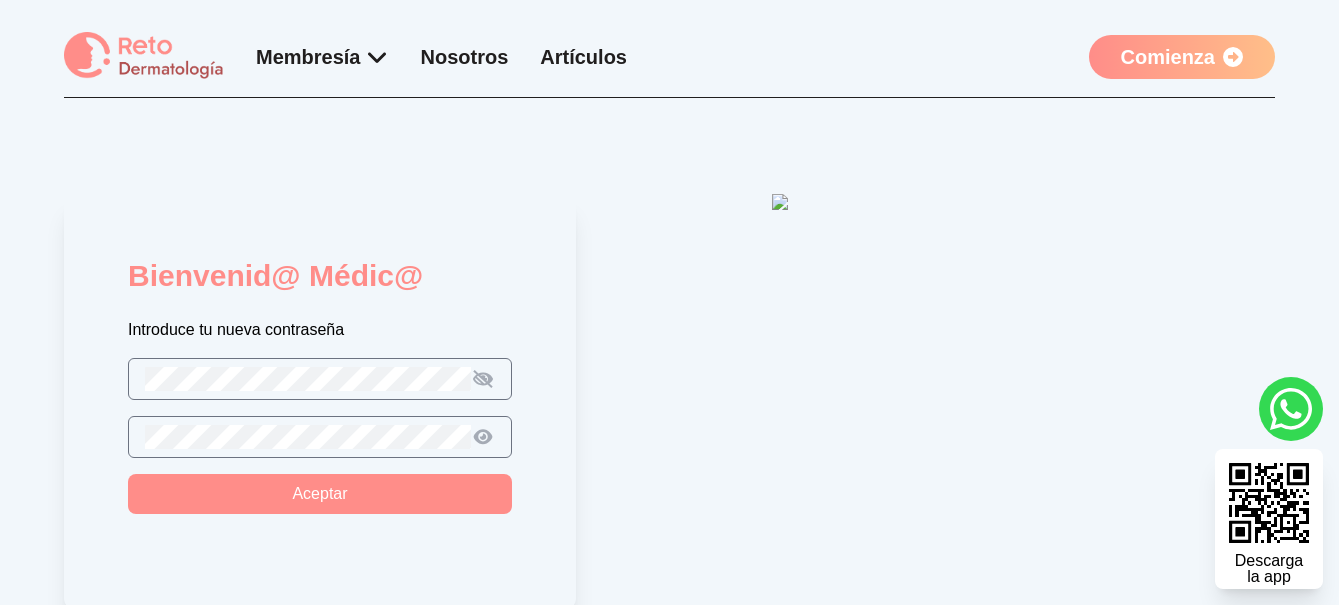 click on "Bienvenid@ Médic@ Introduce tu nueva contraseña Aceptar" at bounding box center [669, 466] 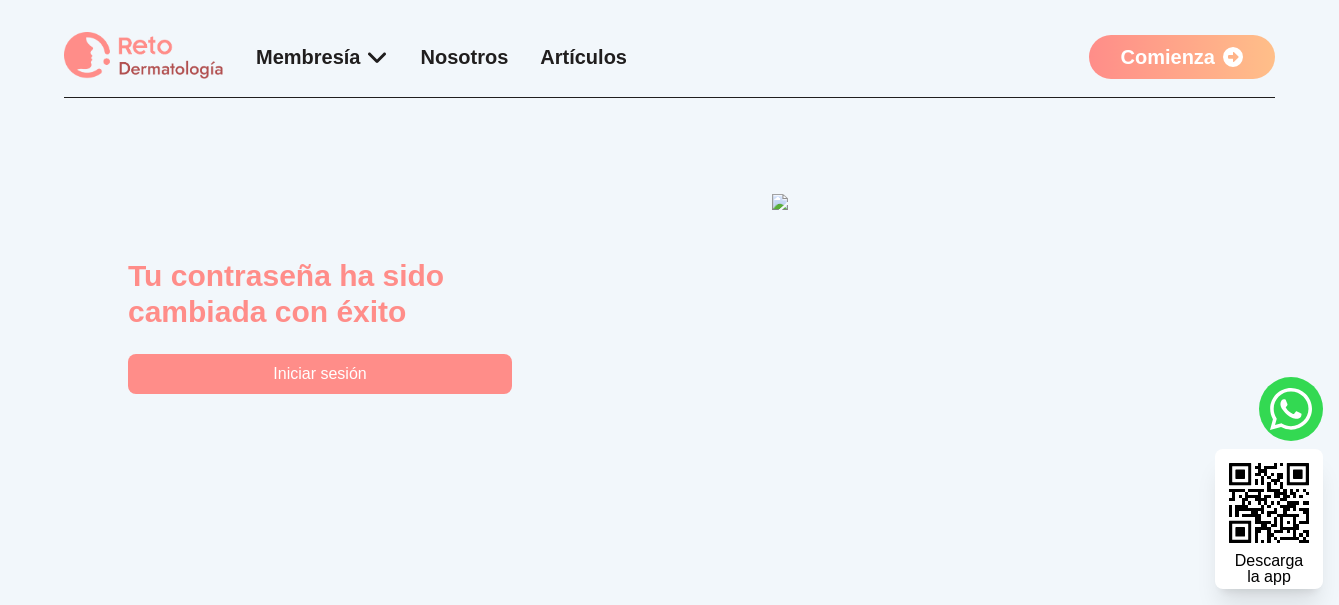 click on "Iniciar sesión" at bounding box center (320, 374) 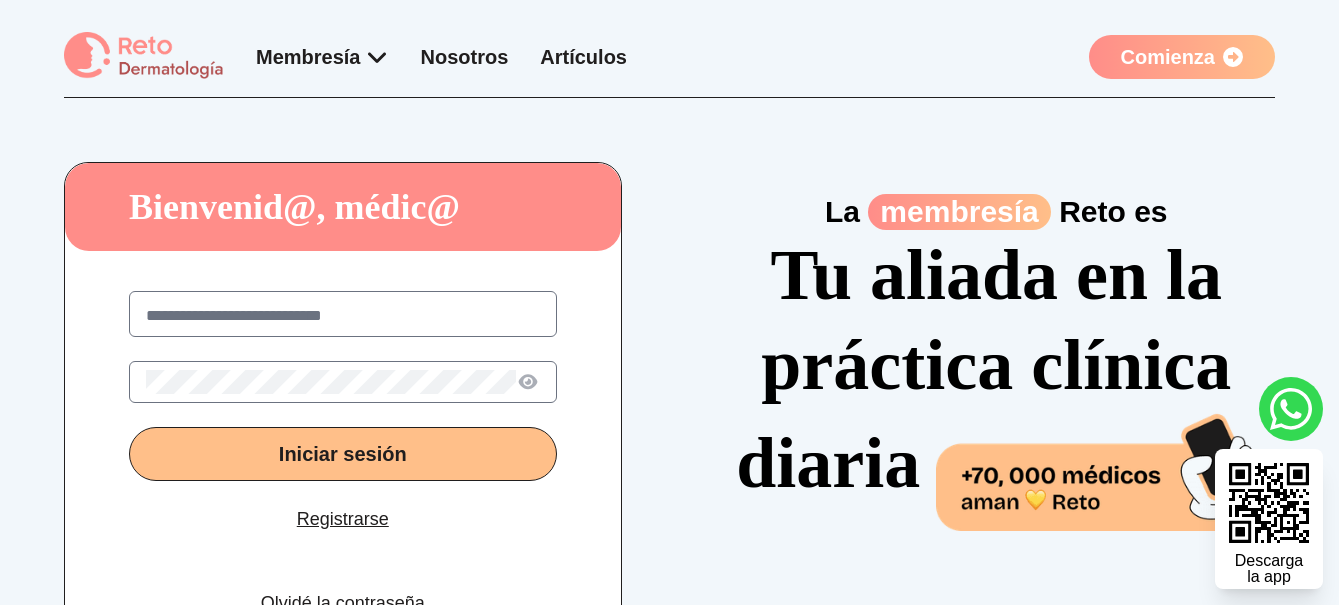 click at bounding box center [343, 316] 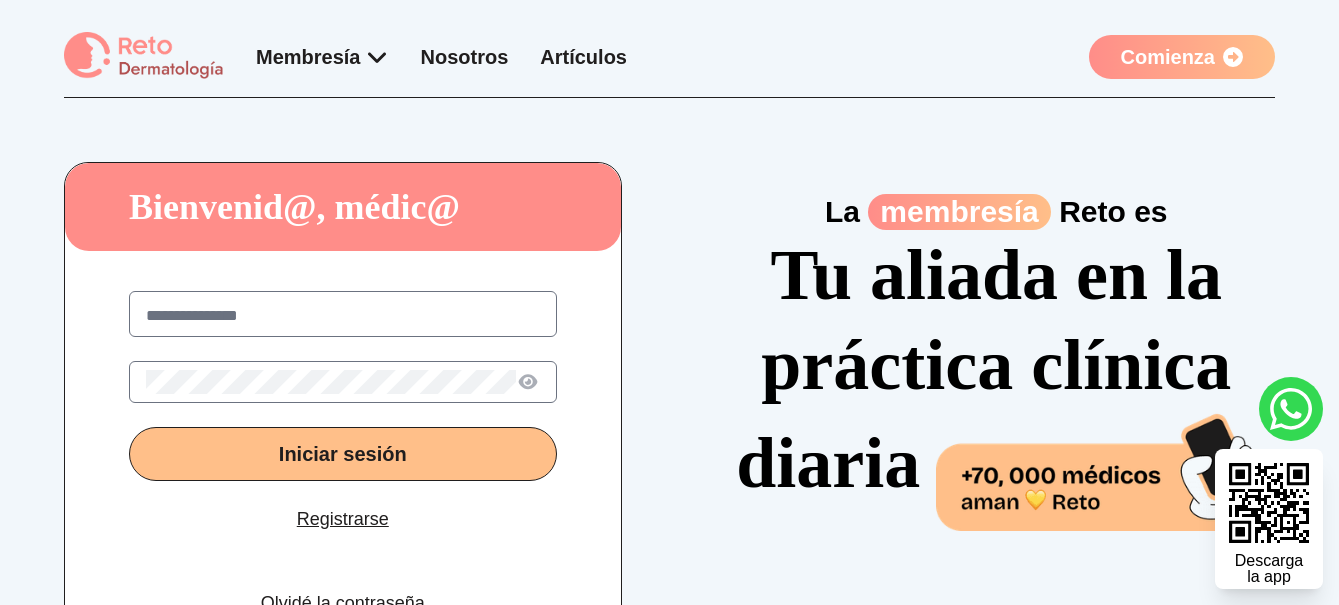 type on "**********" 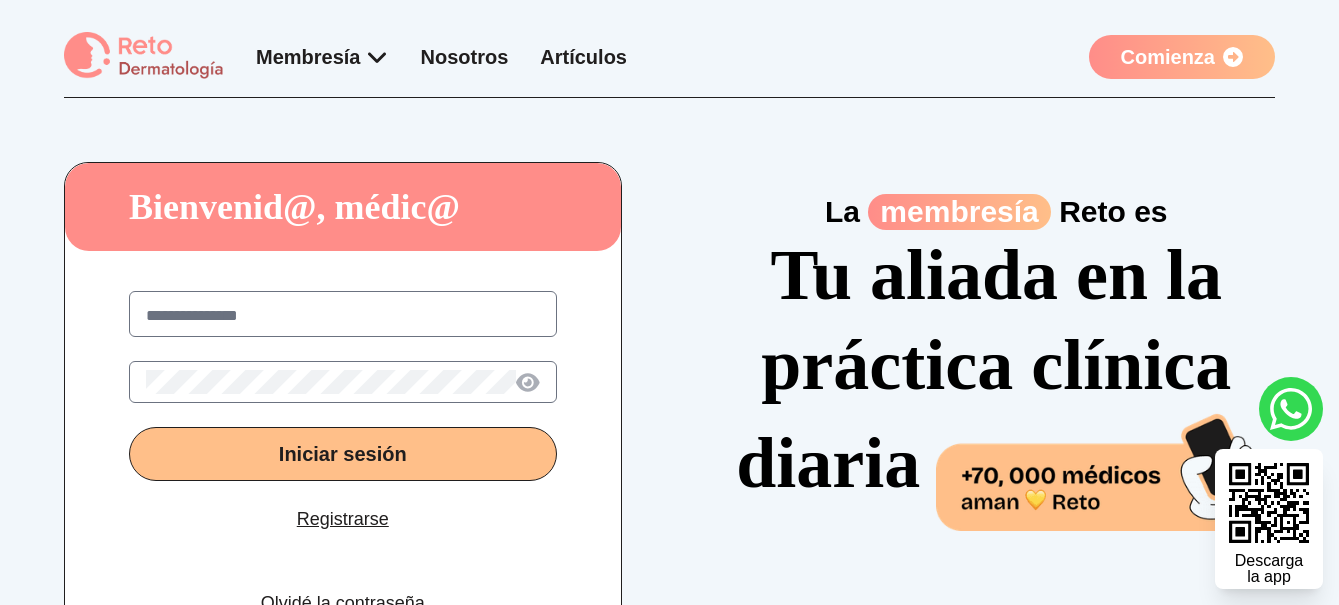 click 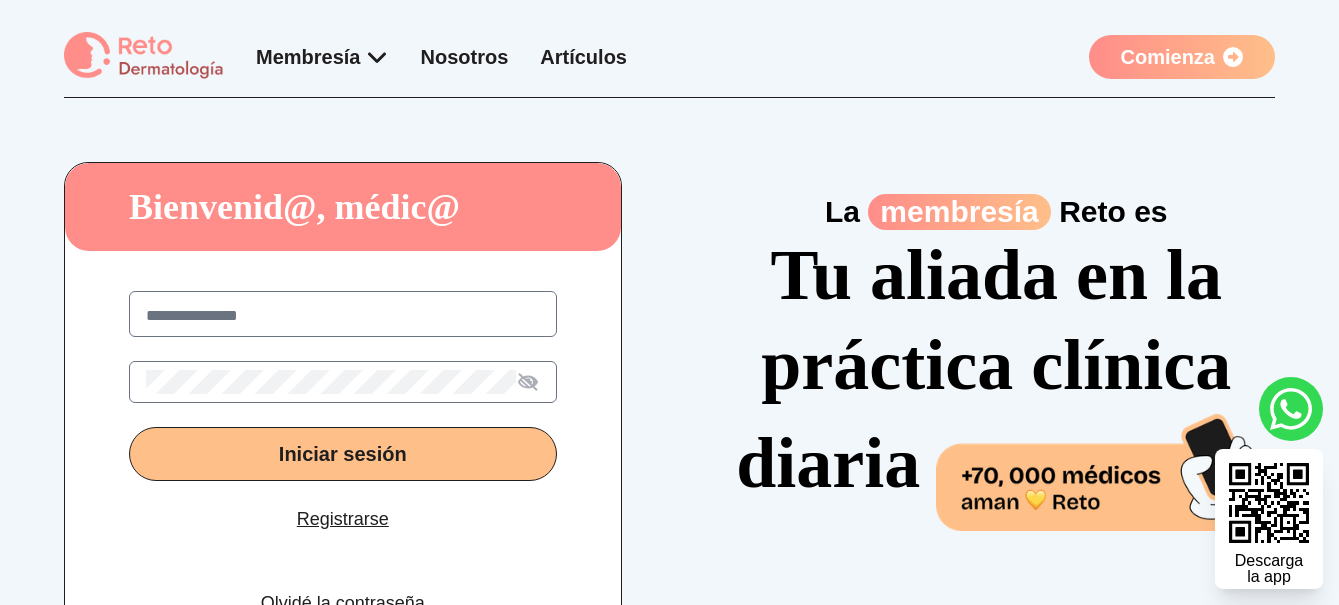 click on "Iniciar sesión" at bounding box center [343, 454] 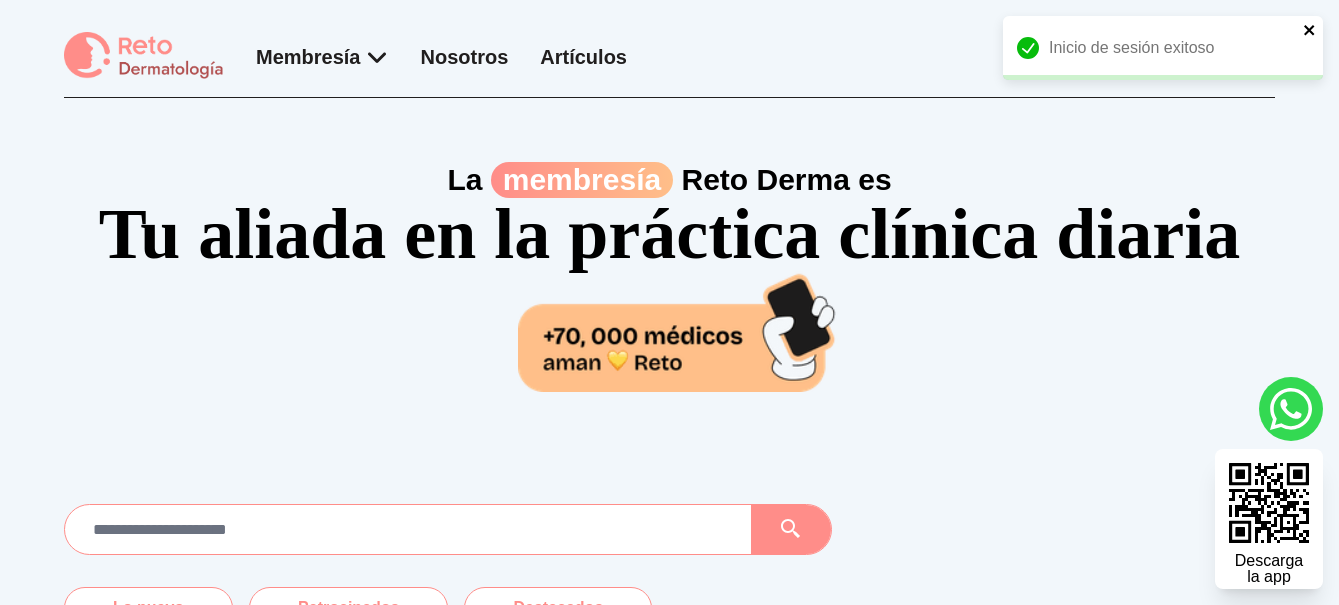 click 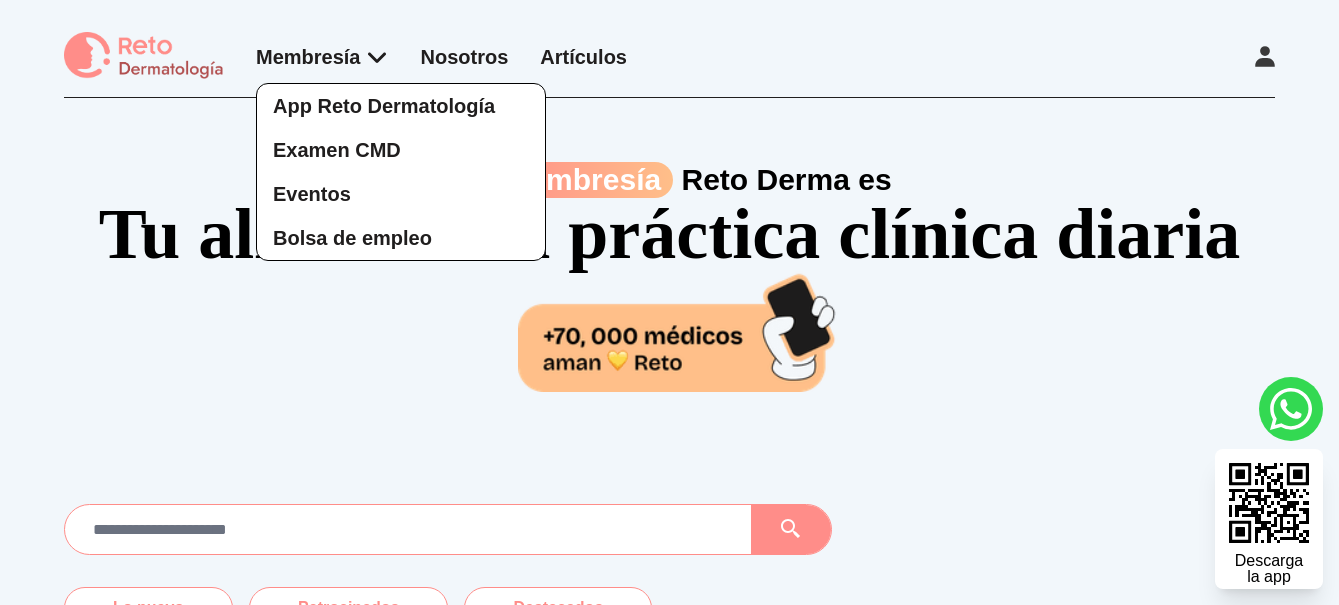 click on "App Reto Dermatología Examen CMD Eventos Bolsa de empleo" at bounding box center [322, 152] 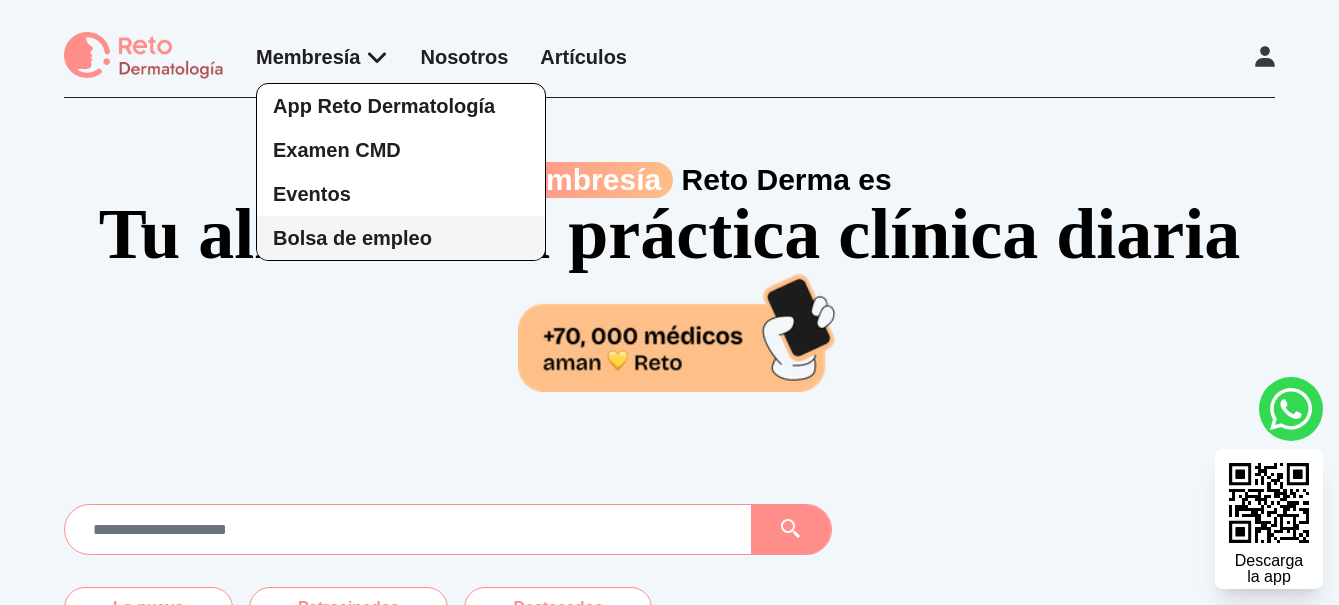 click on "Bolsa de empleo" at bounding box center [352, 238] 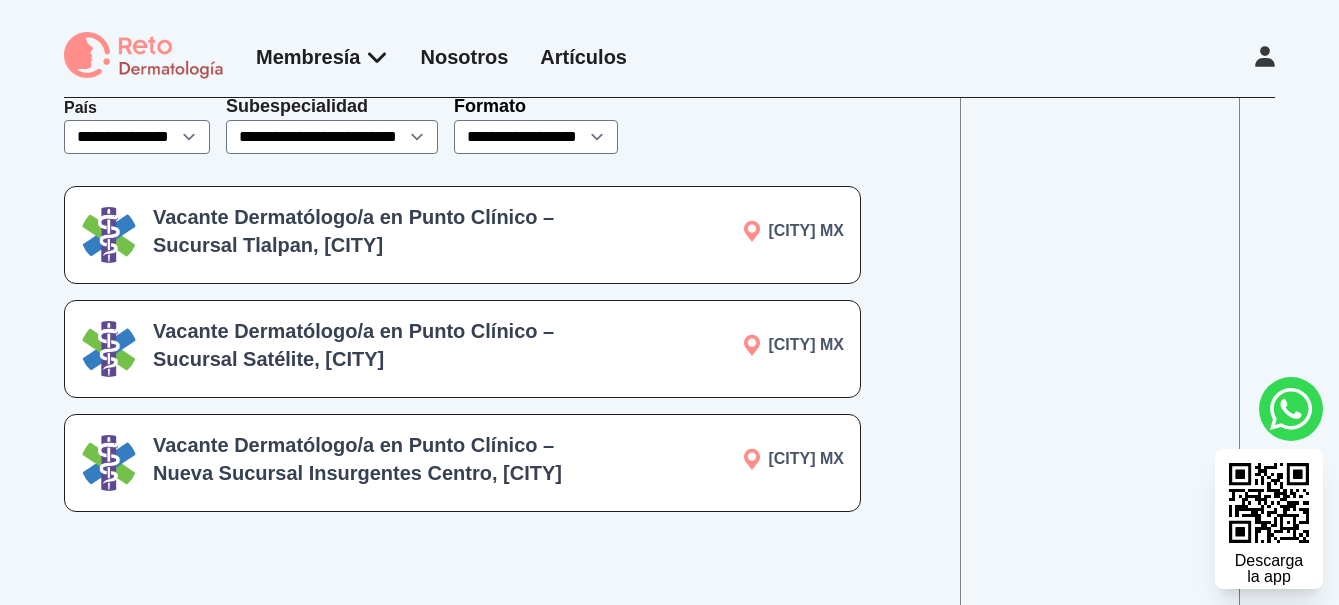 scroll, scrollTop: 142, scrollLeft: 0, axis: vertical 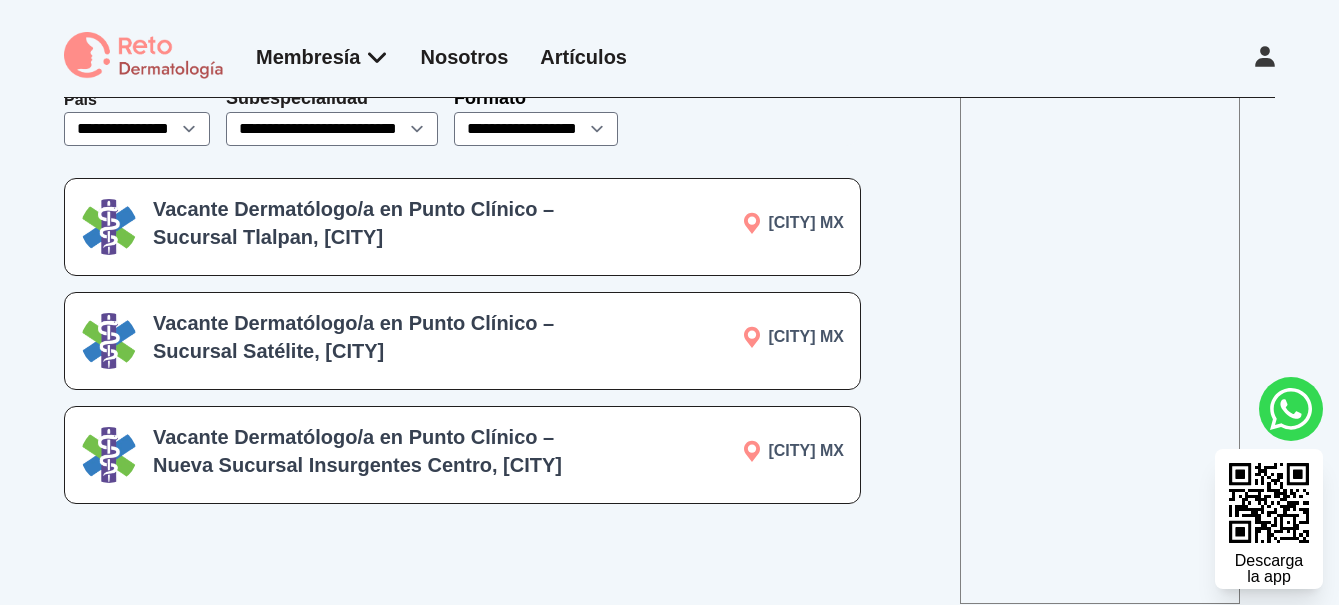 click on "Vacante: Vacante Dermatólogo/a en Punto Clínico – Sucursal Tlalpan, [CITY]" at bounding box center [378, 223] 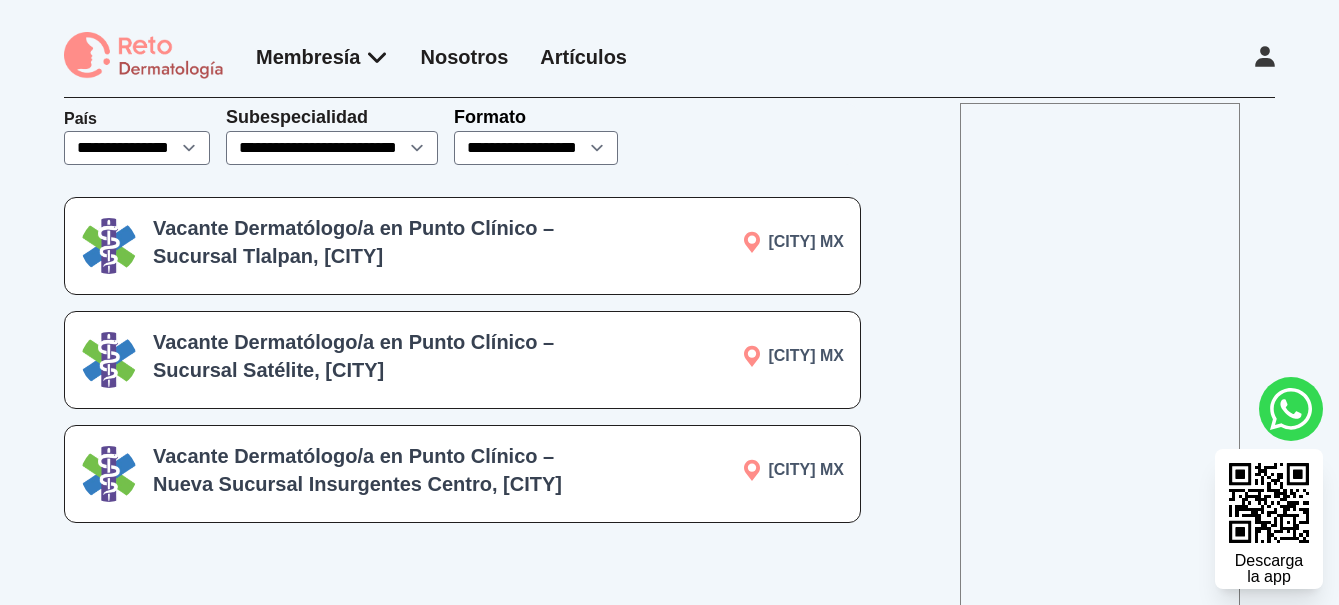scroll, scrollTop: 0, scrollLeft: 0, axis: both 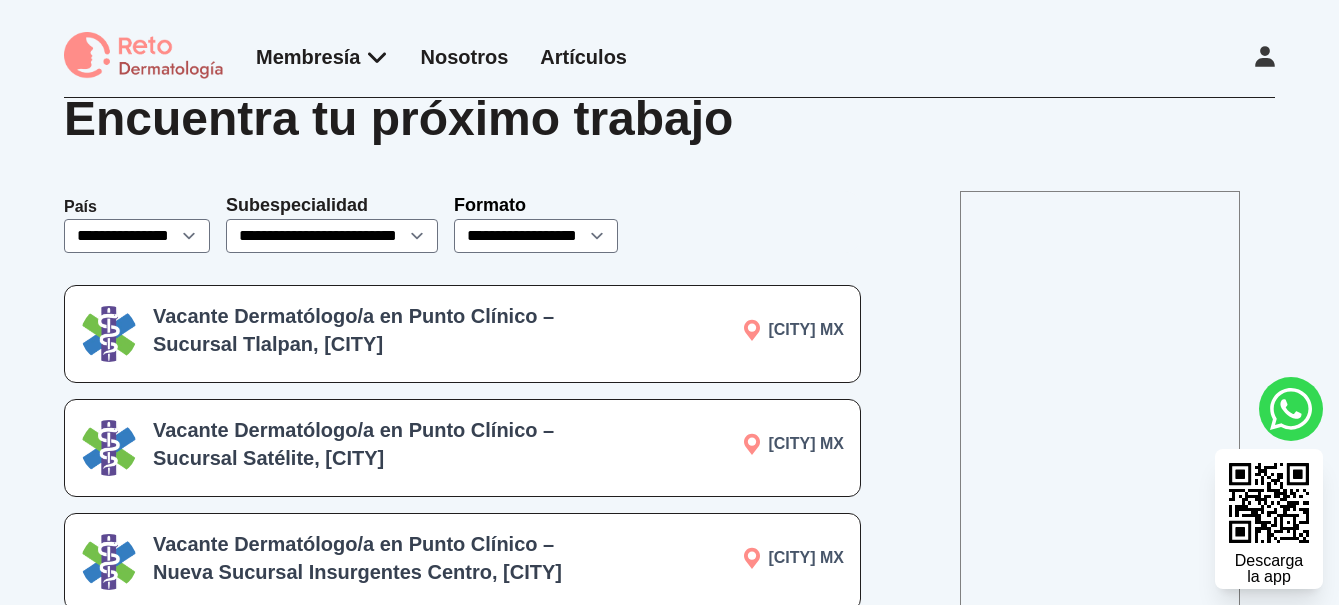 click on "Vacante: Vacante Dermatólogo/a en Punto Clínico – Sucursal Tlalpan, [CITY]" at bounding box center [378, 330] 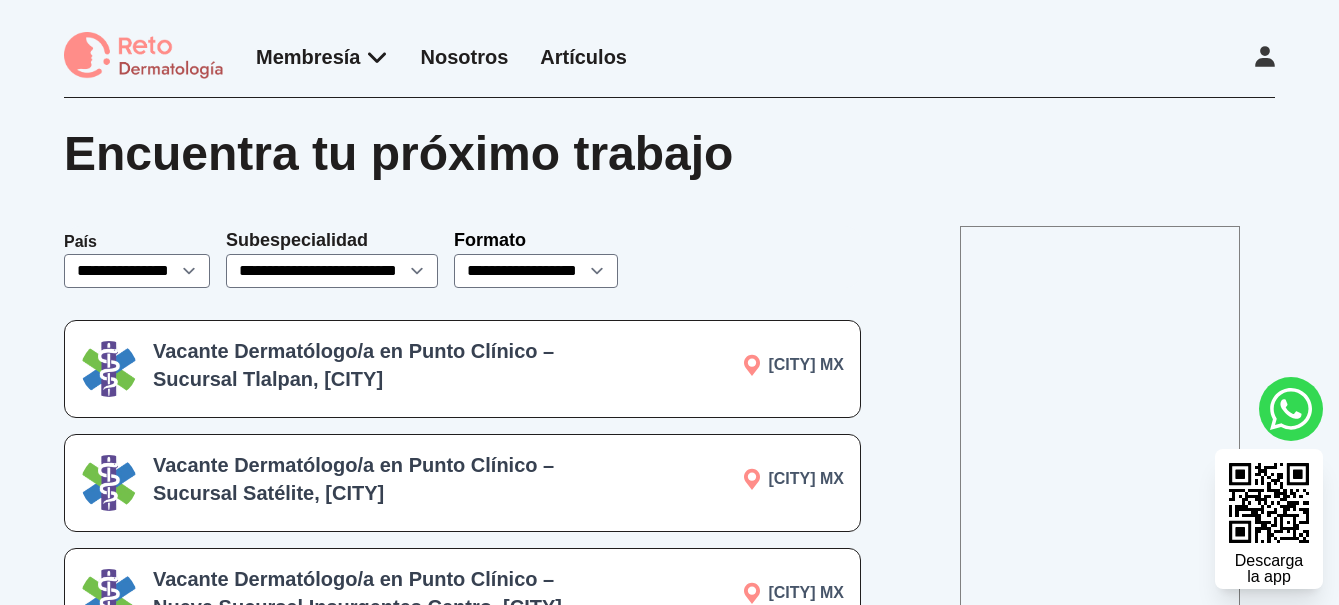 click on "Nosotros" at bounding box center [465, 57] 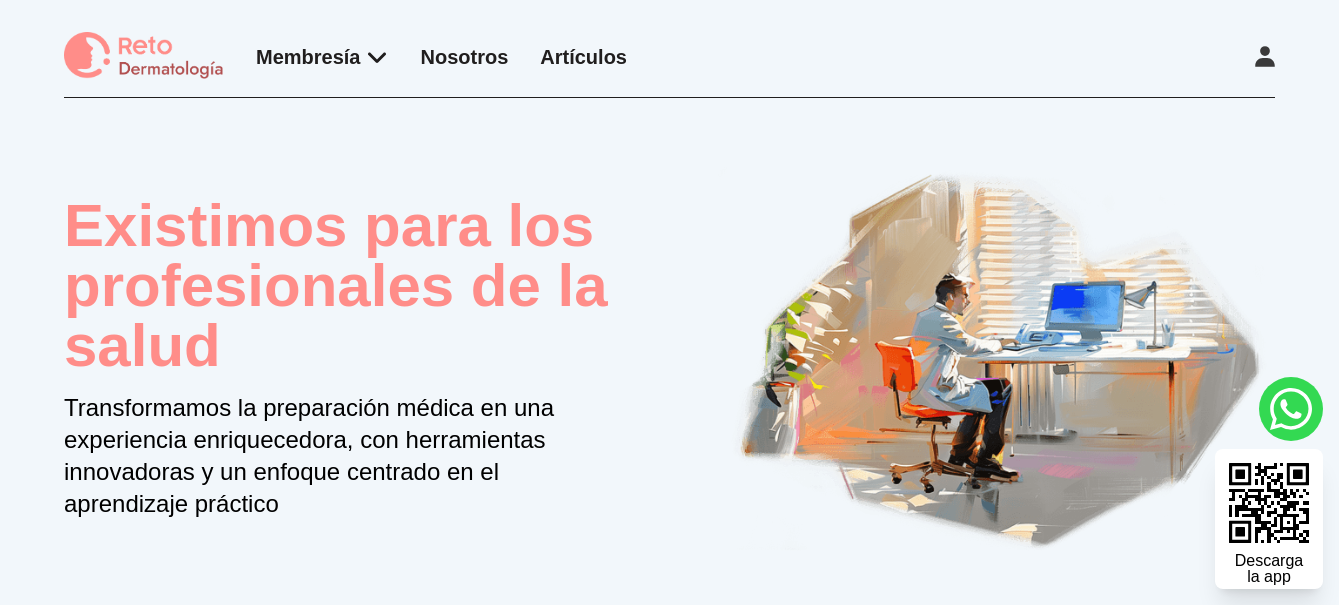 click on "Artículos" at bounding box center [583, 57] 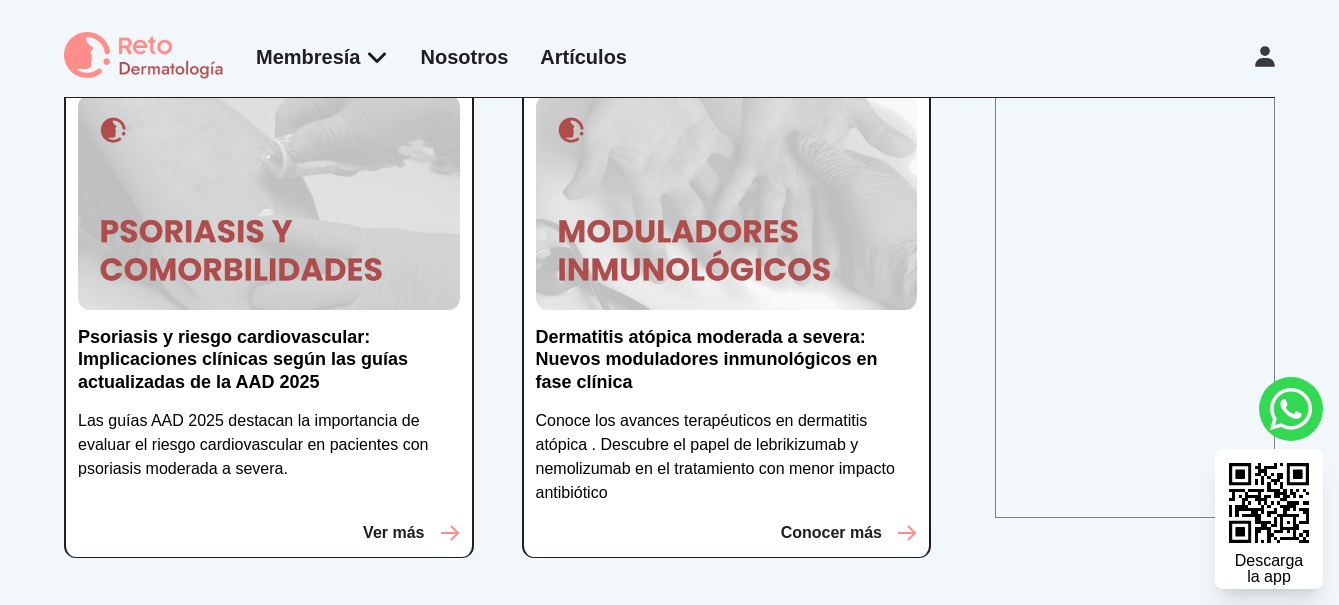 scroll, scrollTop: 0, scrollLeft: 0, axis: both 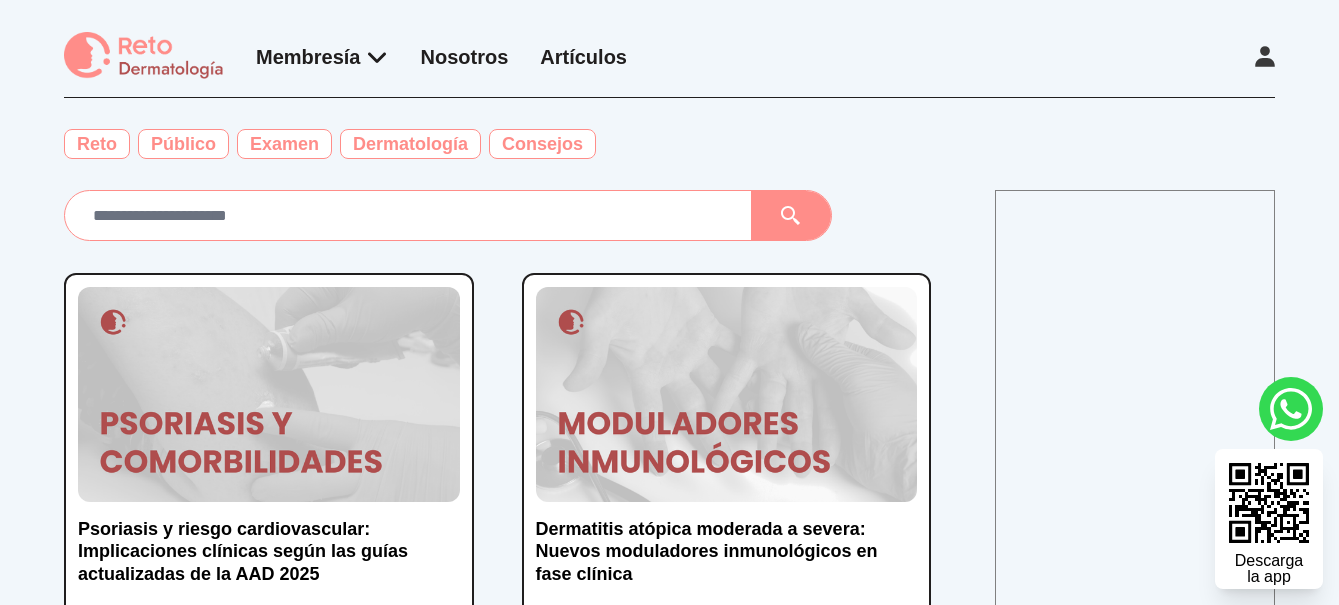 click on "Nosotros" at bounding box center (465, 57) 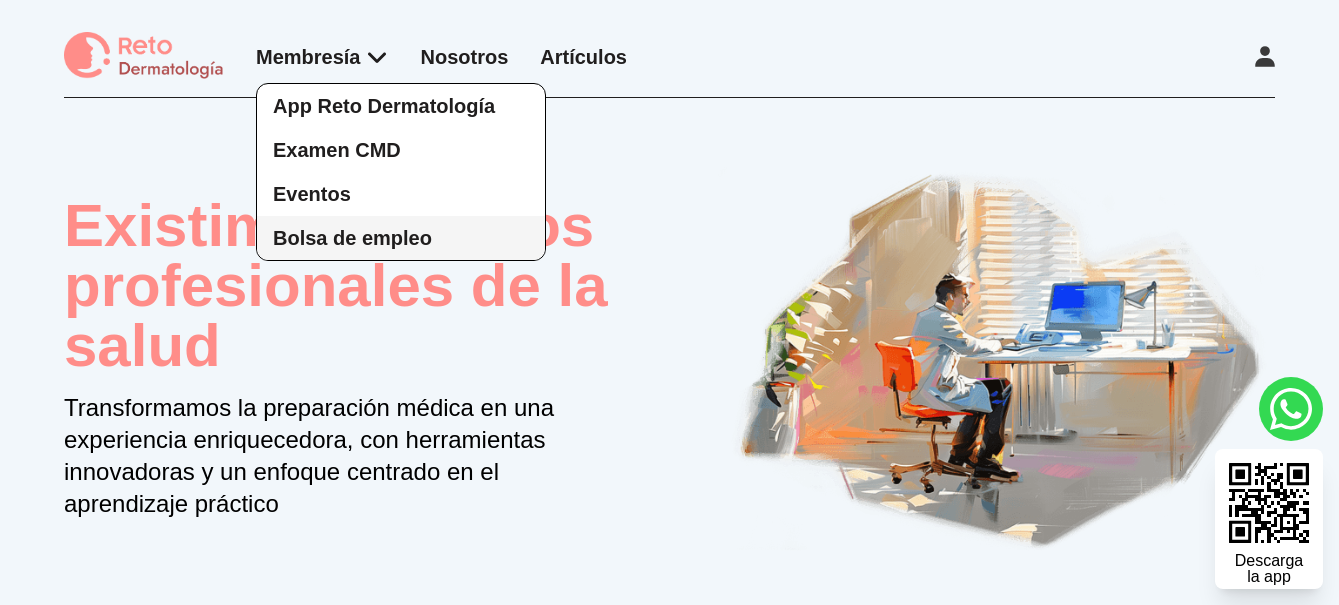 click on "Bolsa de empleo" at bounding box center [352, 238] 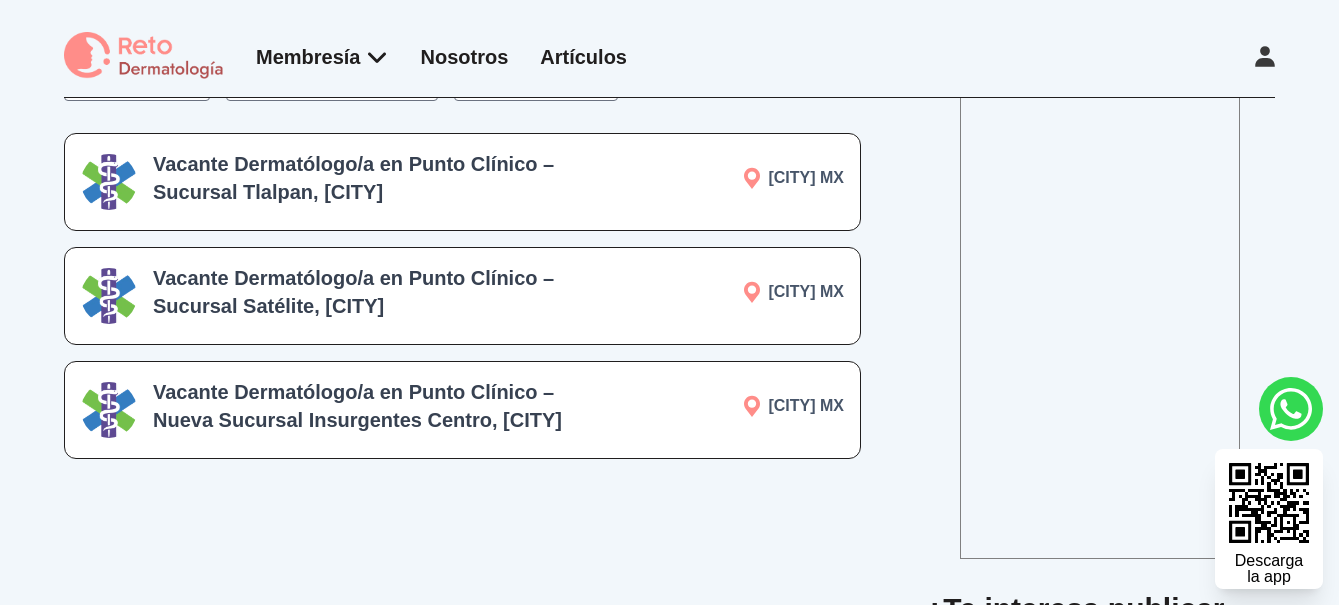 scroll, scrollTop: 192, scrollLeft: 0, axis: vertical 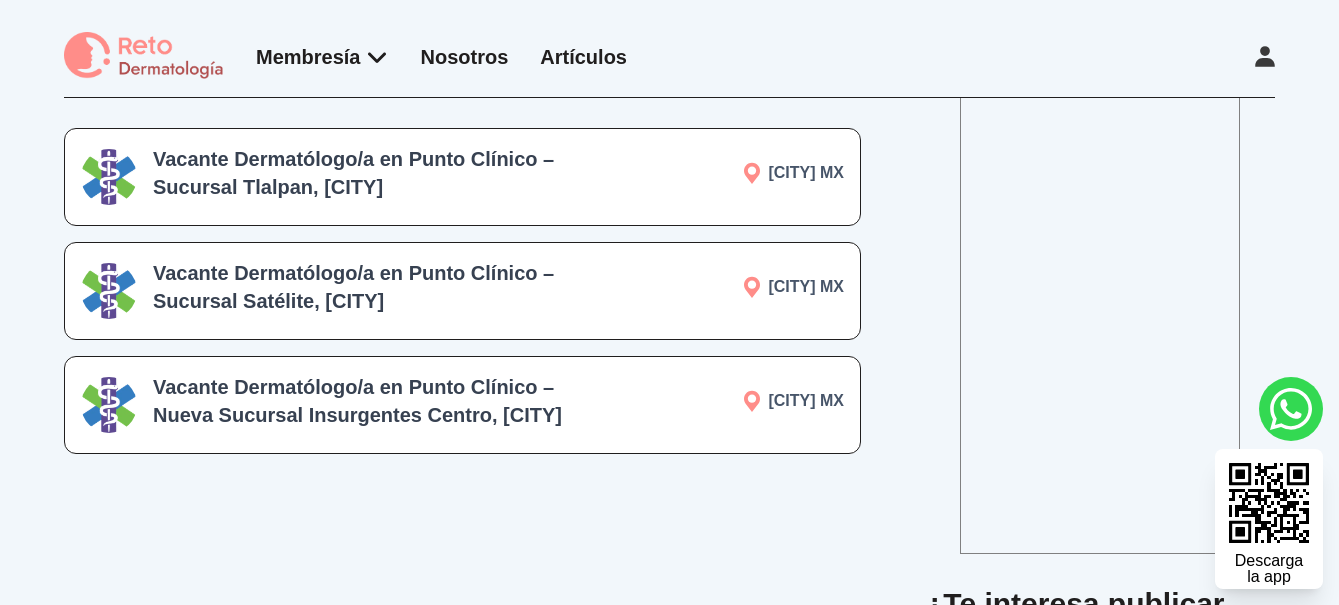 click on "Vacante Dermatólogo/a en Punto Clínico – Sucursal Satélite, CDMX" at bounding box center [378, 287] 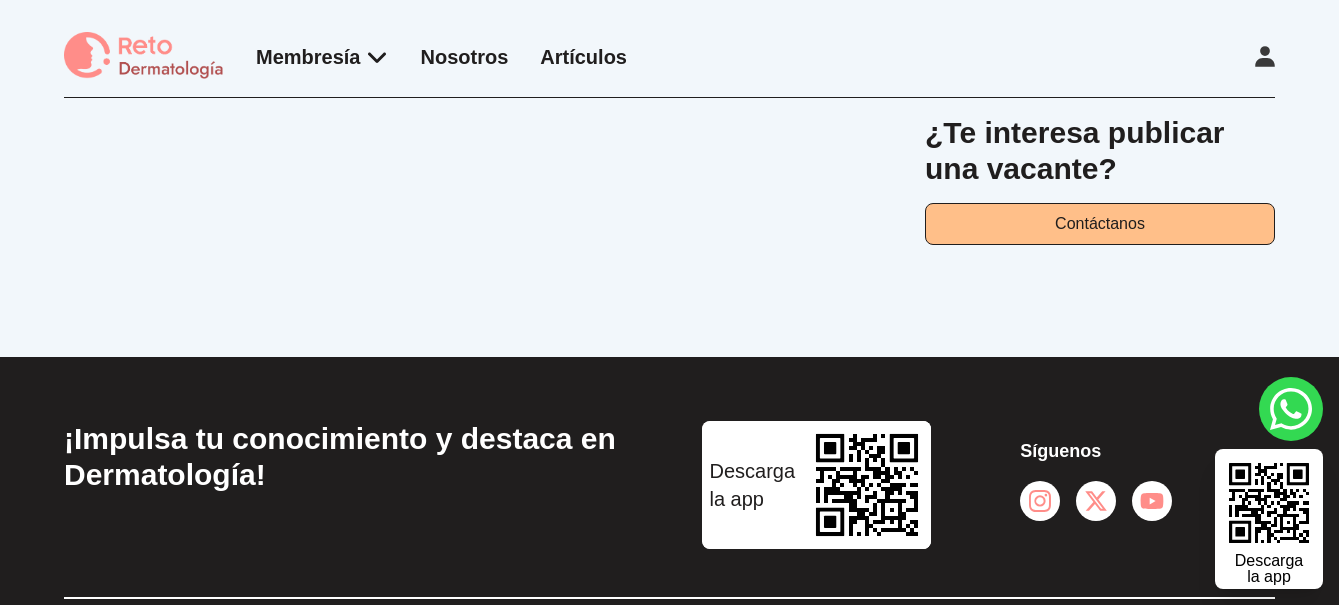 scroll, scrollTop: 0, scrollLeft: 0, axis: both 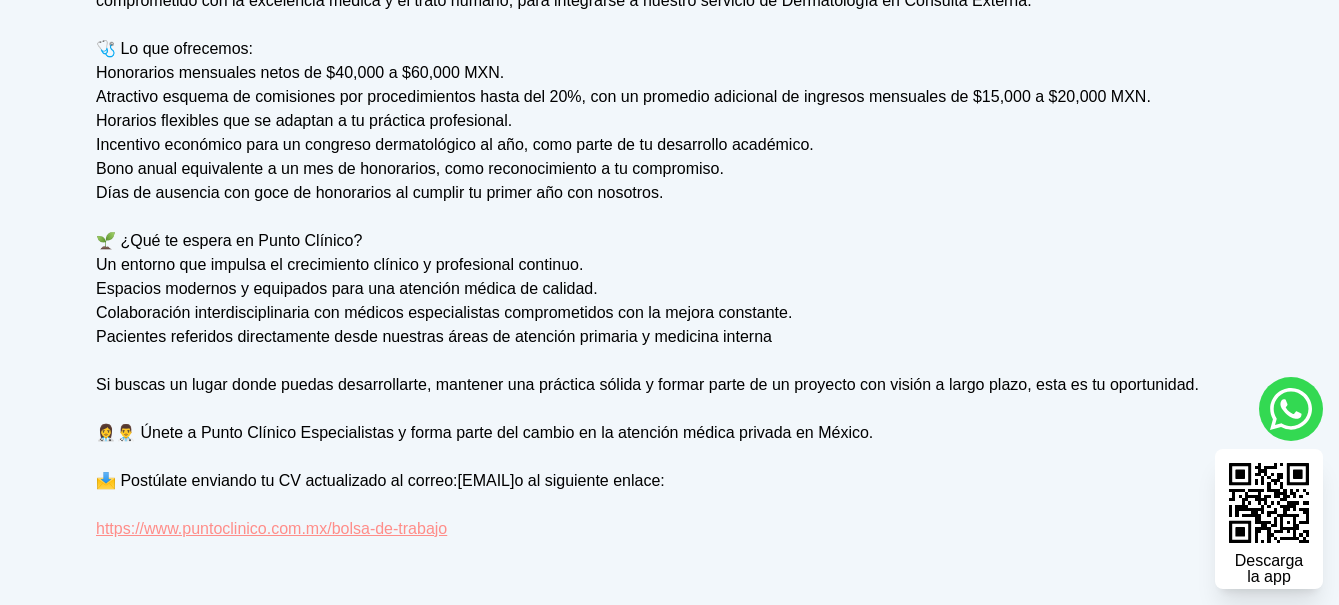 click on "https://www.puntoclinico.com.mx/bolsa-de-trabajo" at bounding box center [271, 528] 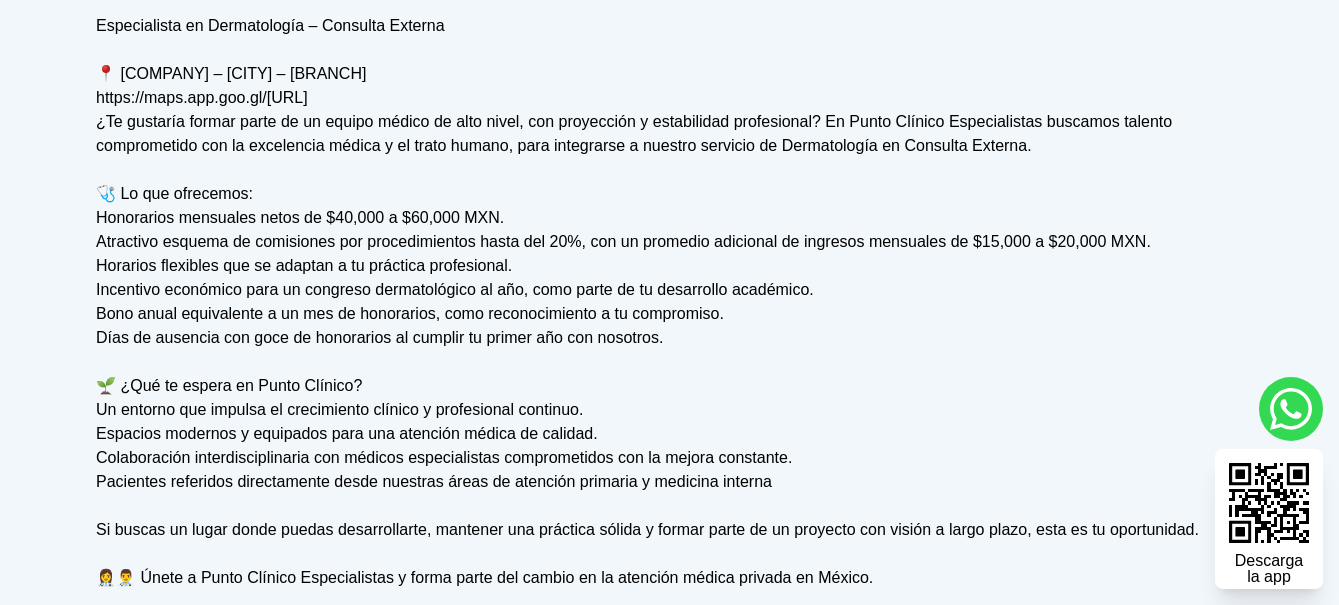 scroll, scrollTop: 0, scrollLeft: 0, axis: both 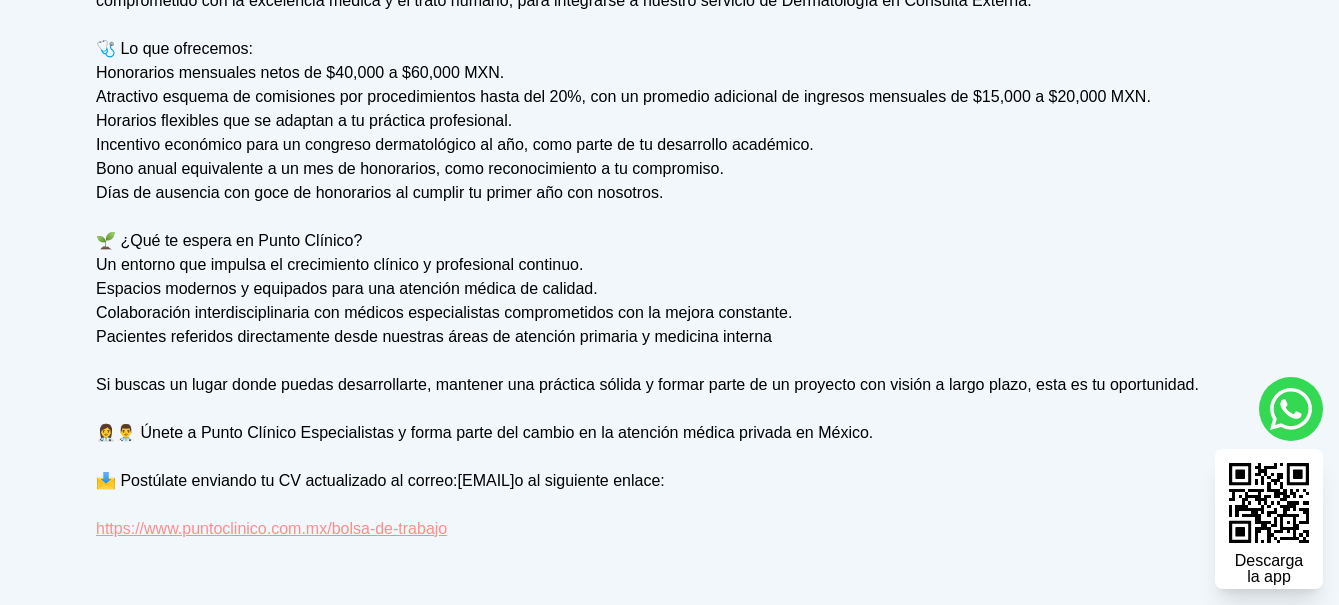 click on "https://www.puntoclinico.com.mx/bolsa-de-trabajo" at bounding box center (271, 528) 